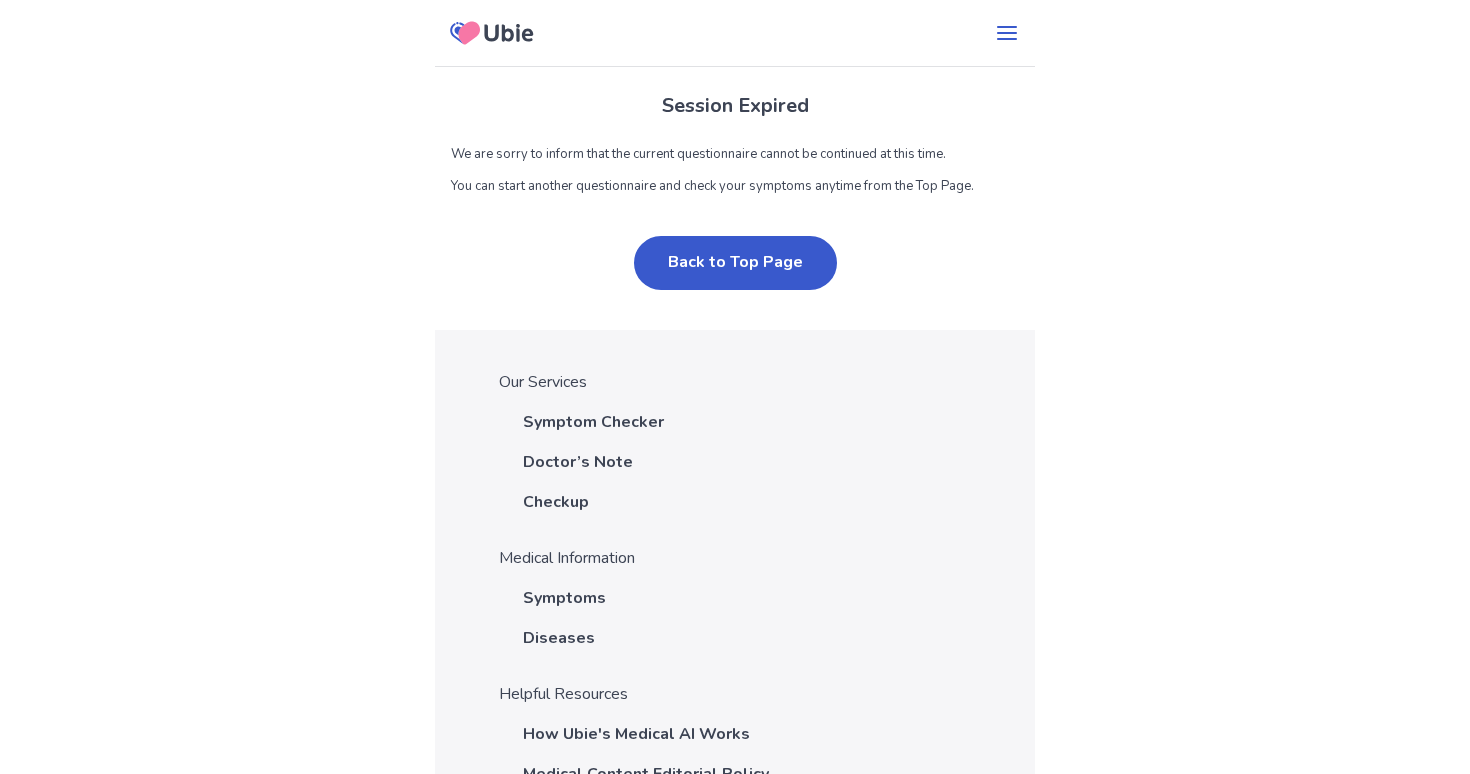 scroll, scrollTop: 0, scrollLeft: 0, axis: both 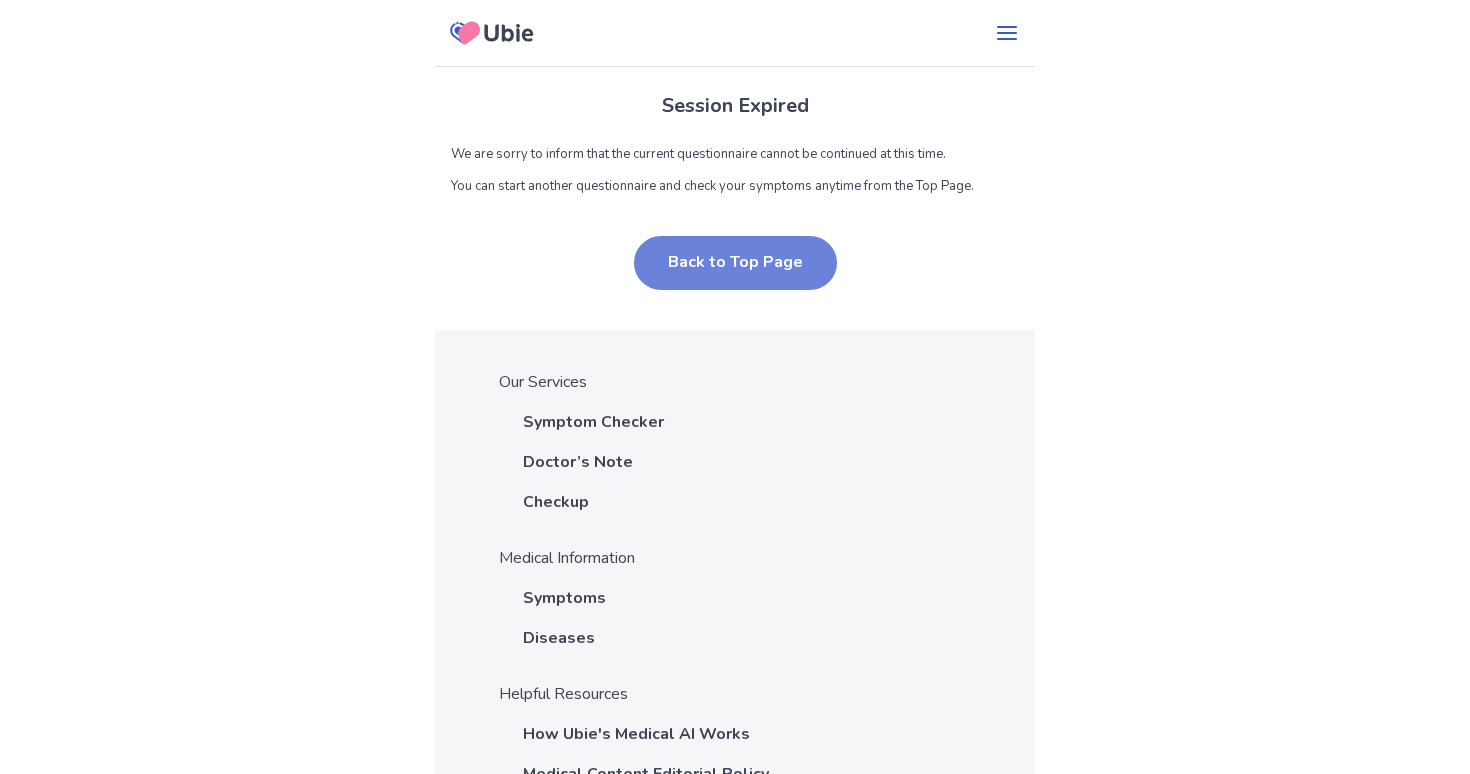 click on "Back to Top Page" at bounding box center (735, 263) 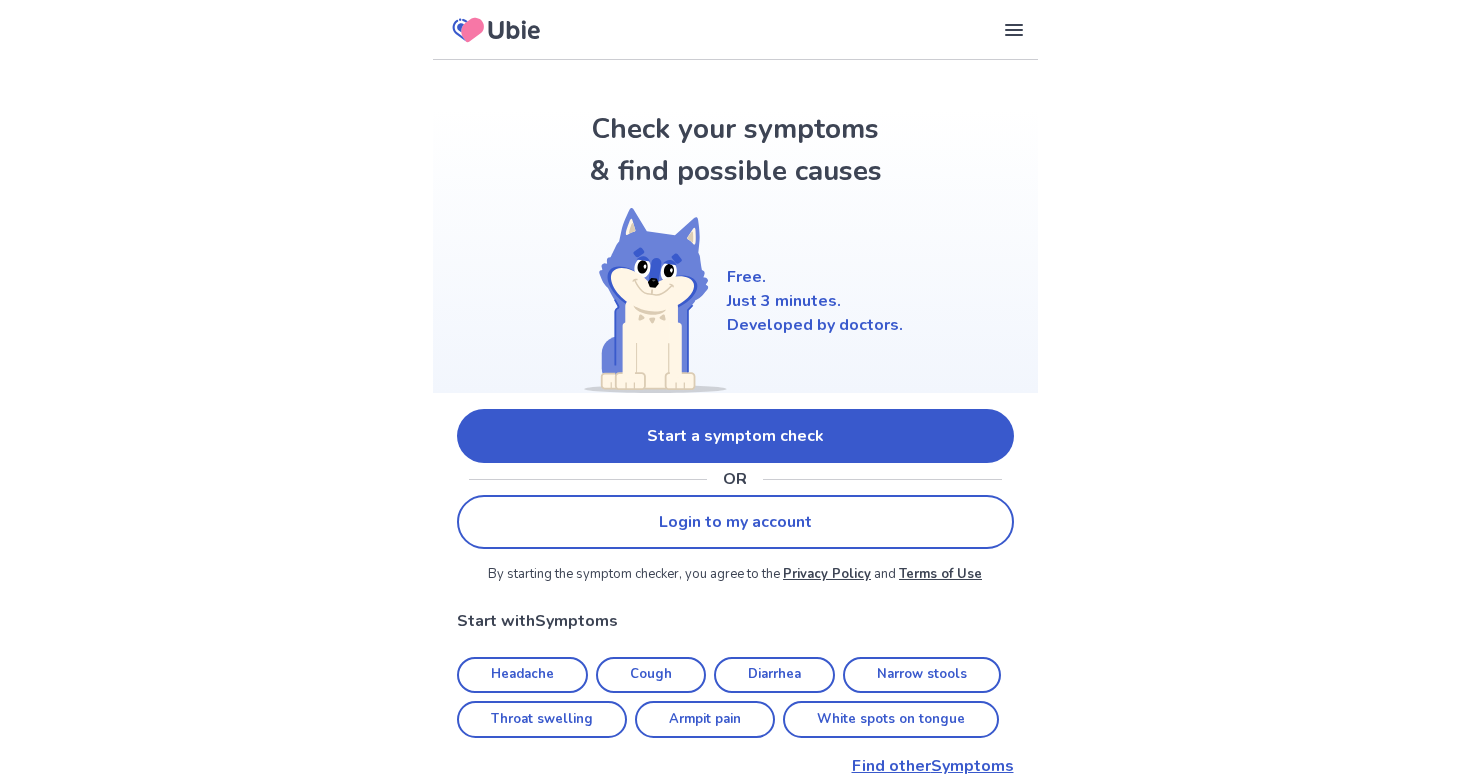 scroll, scrollTop: 0, scrollLeft: 0, axis: both 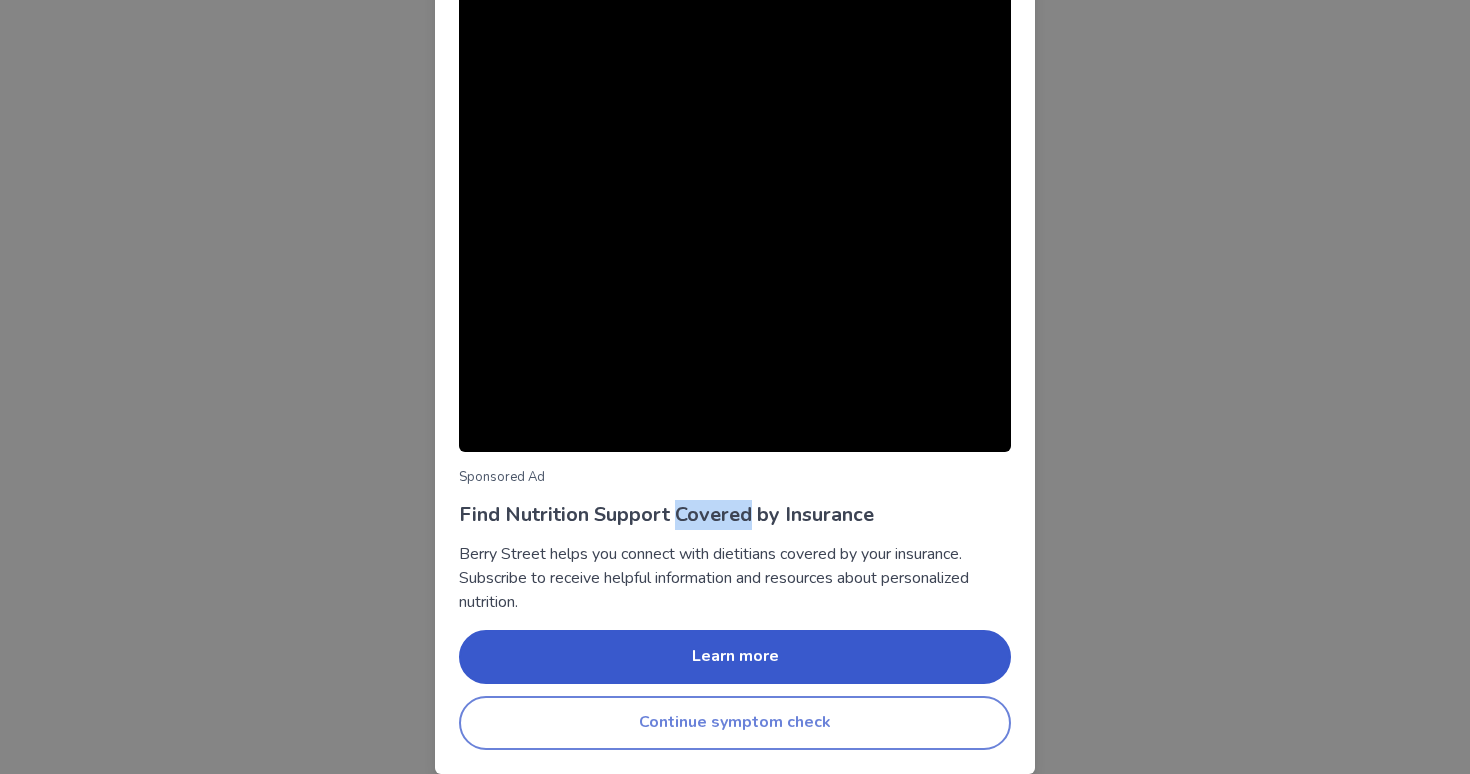 click on "Continue symptom check" at bounding box center (735, 723) 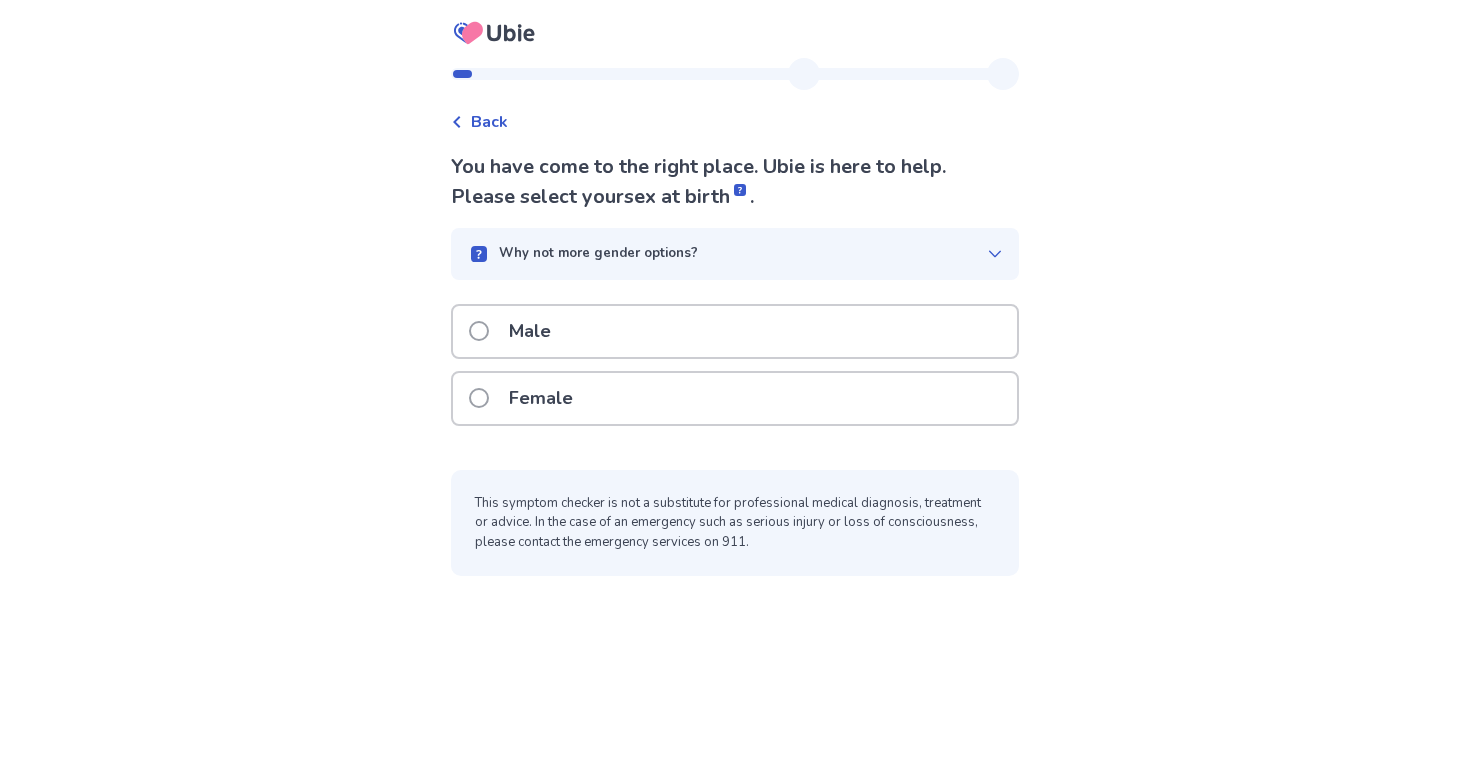 click on "Male" at bounding box center (735, 331) 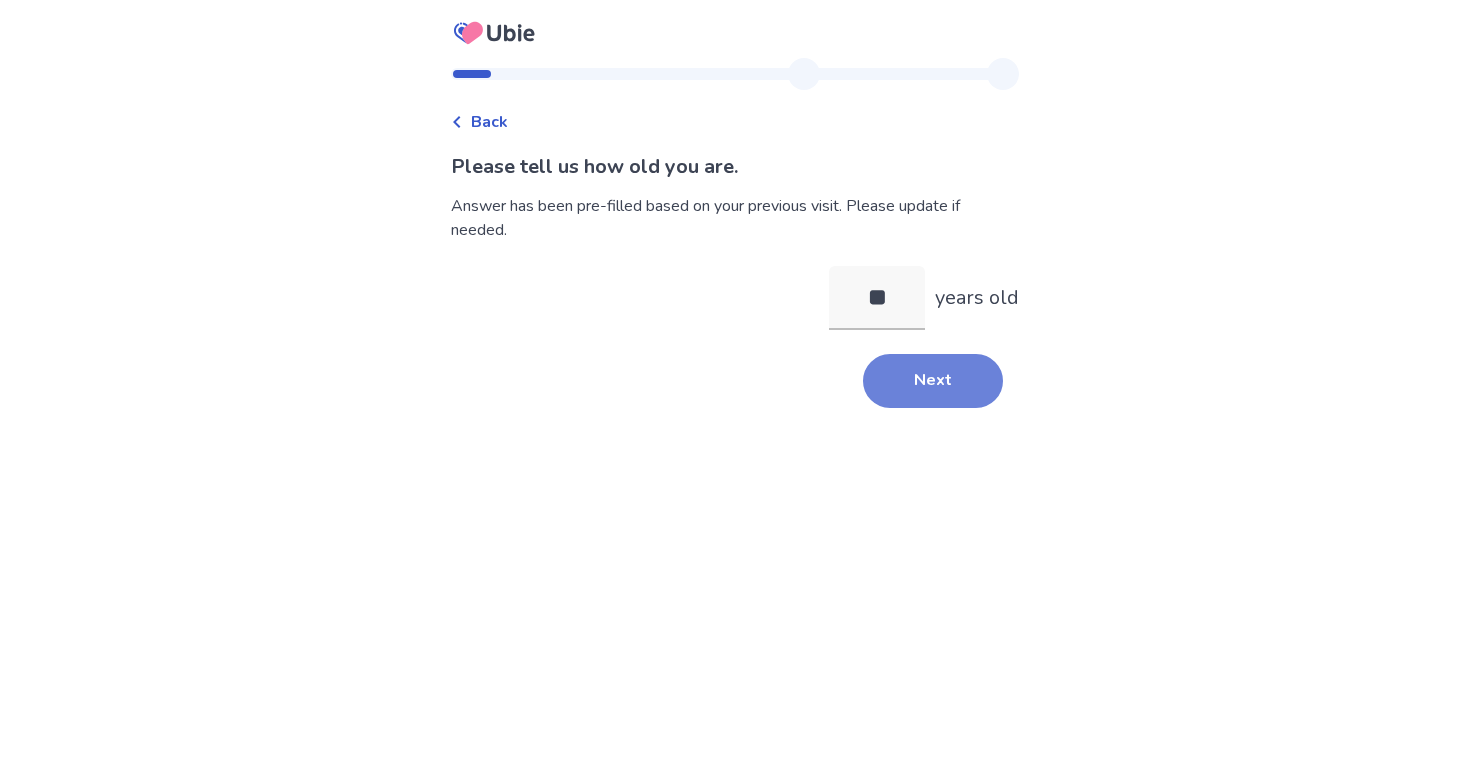 click on "Next" at bounding box center (933, 381) 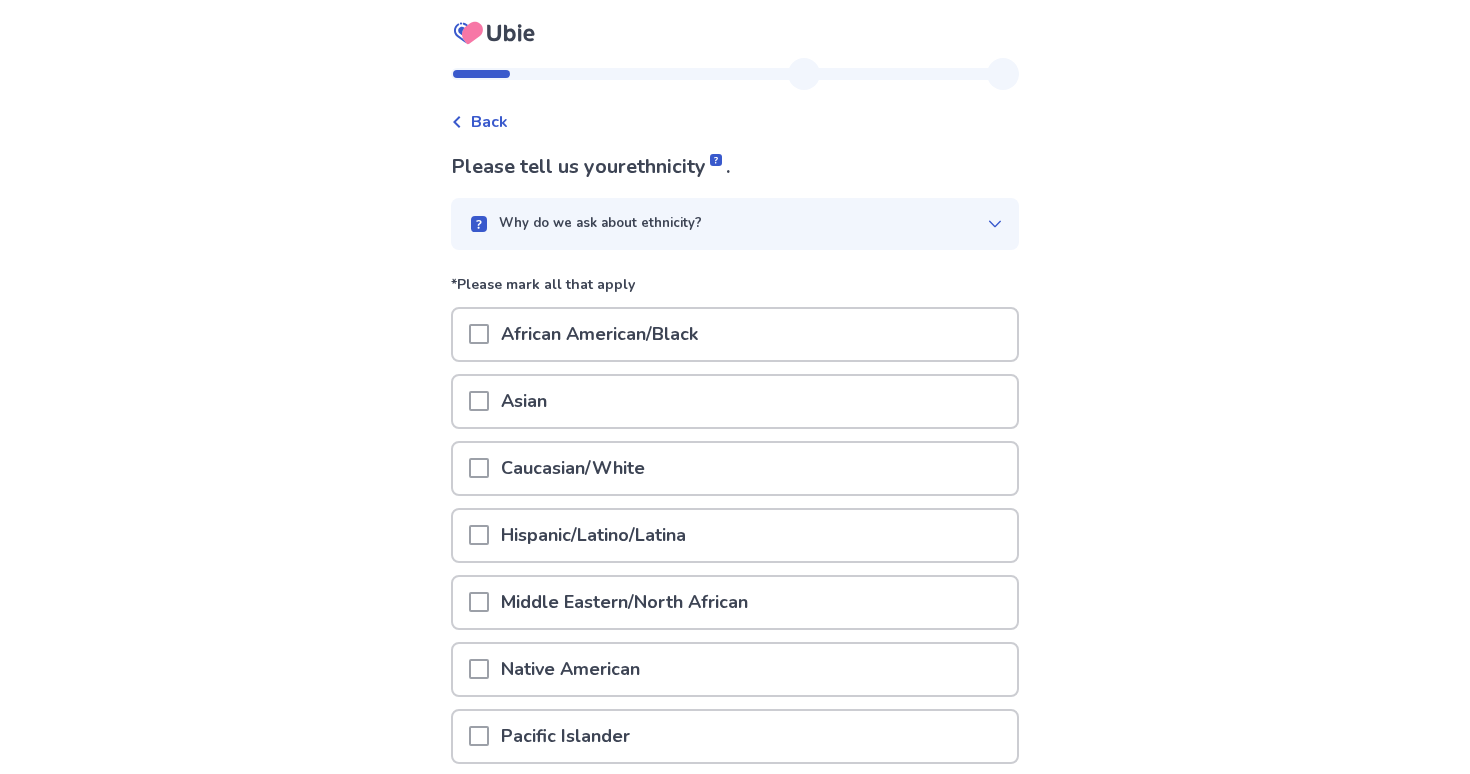 click on "Caucasian/White" at bounding box center (573, 468) 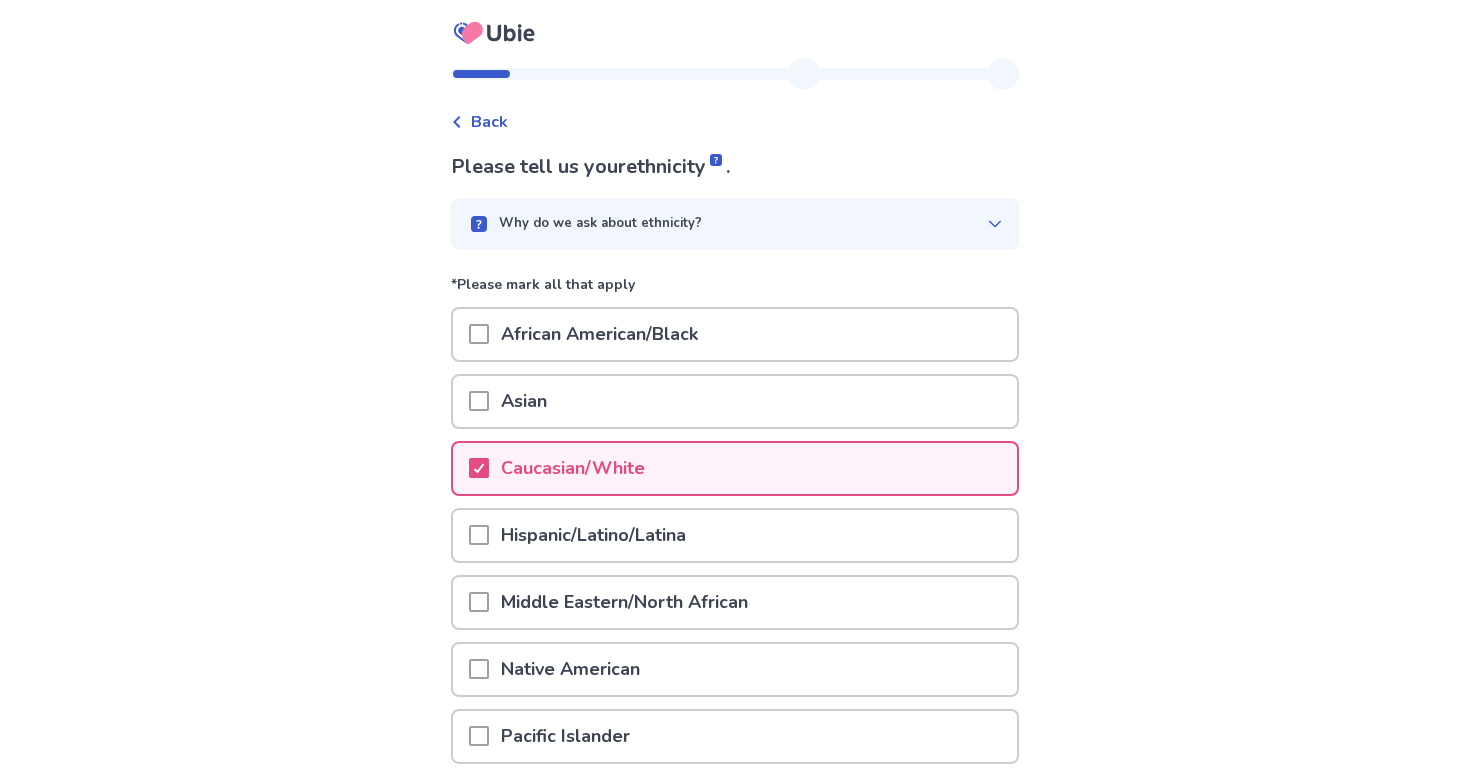scroll, scrollTop: 234, scrollLeft: 0, axis: vertical 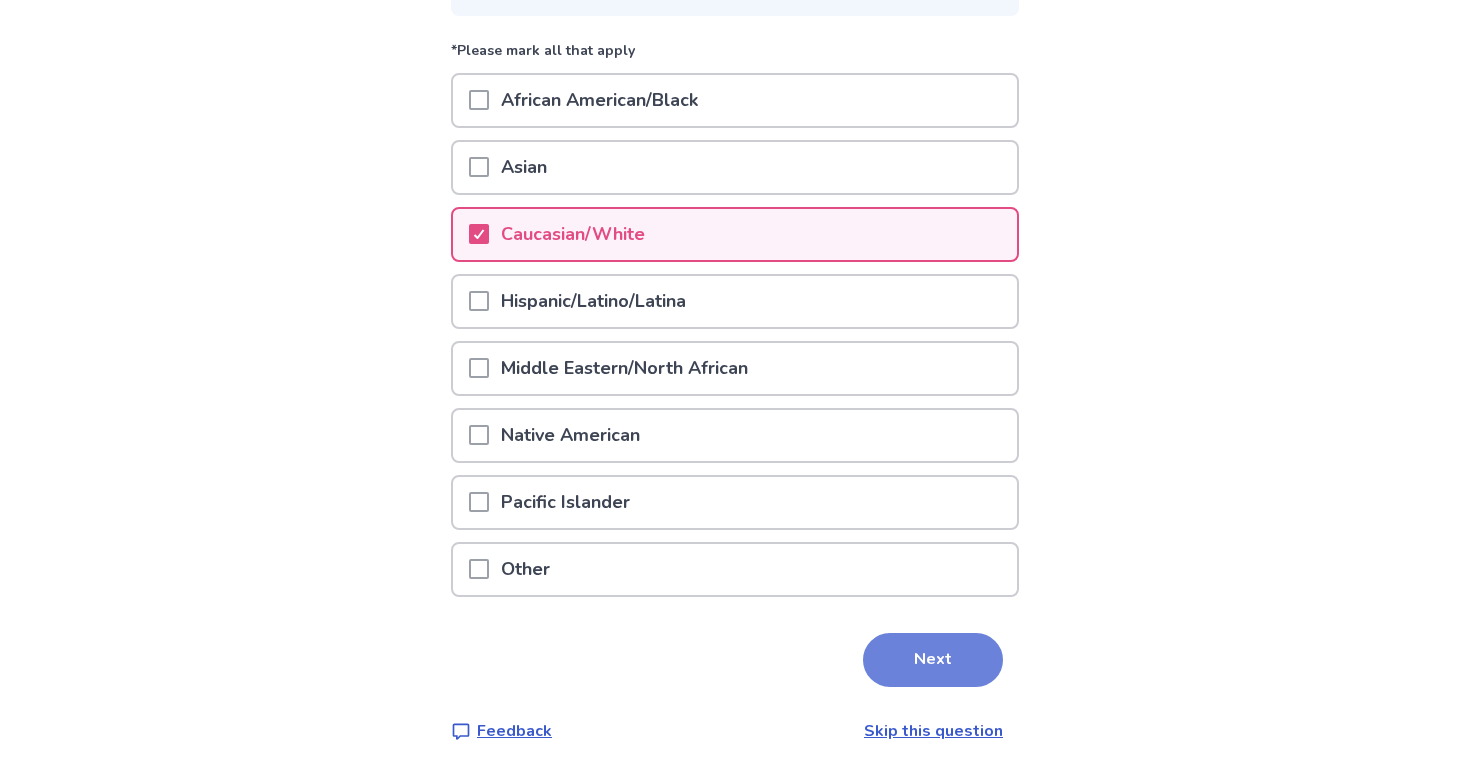 click on "Next" at bounding box center [933, 660] 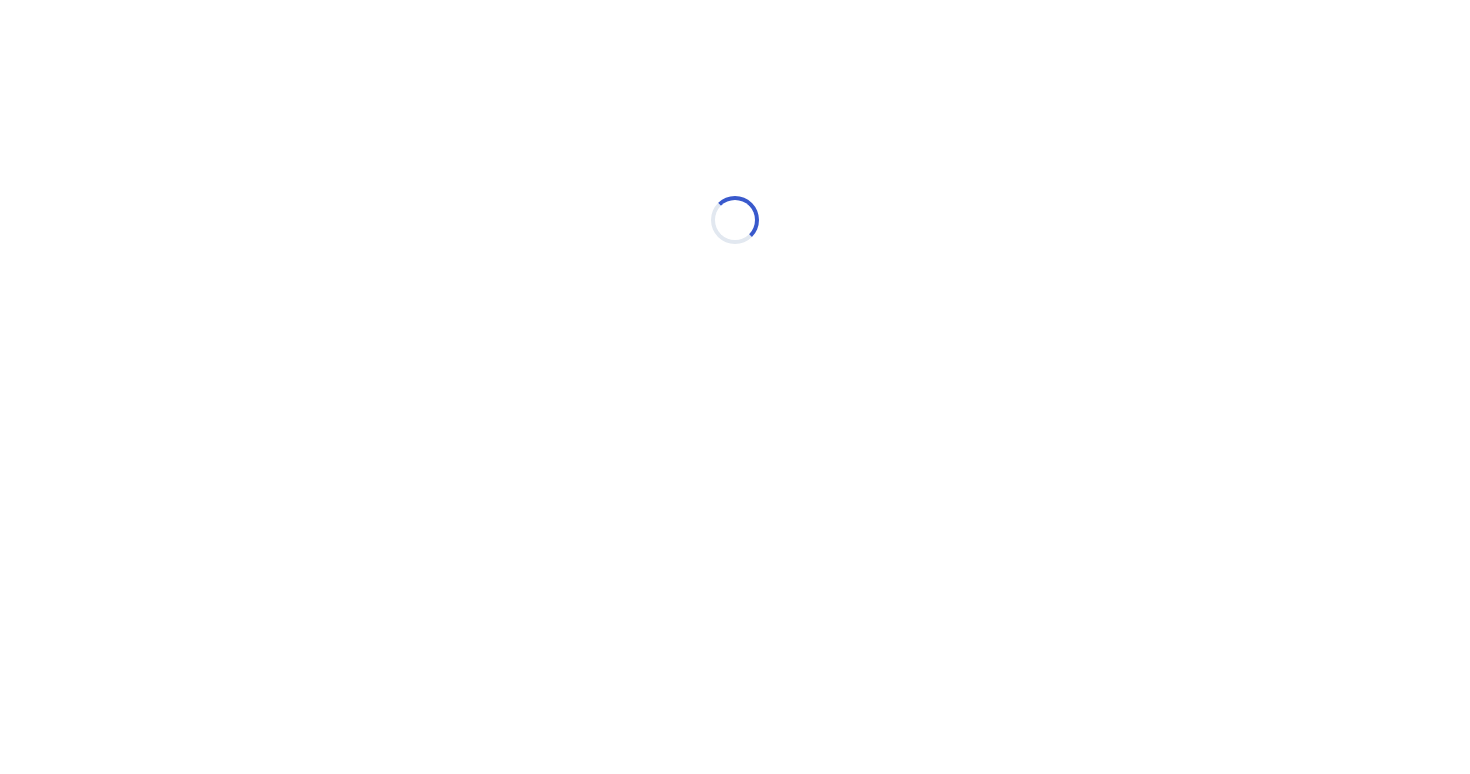 scroll, scrollTop: 0, scrollLeft: 0, axis: both 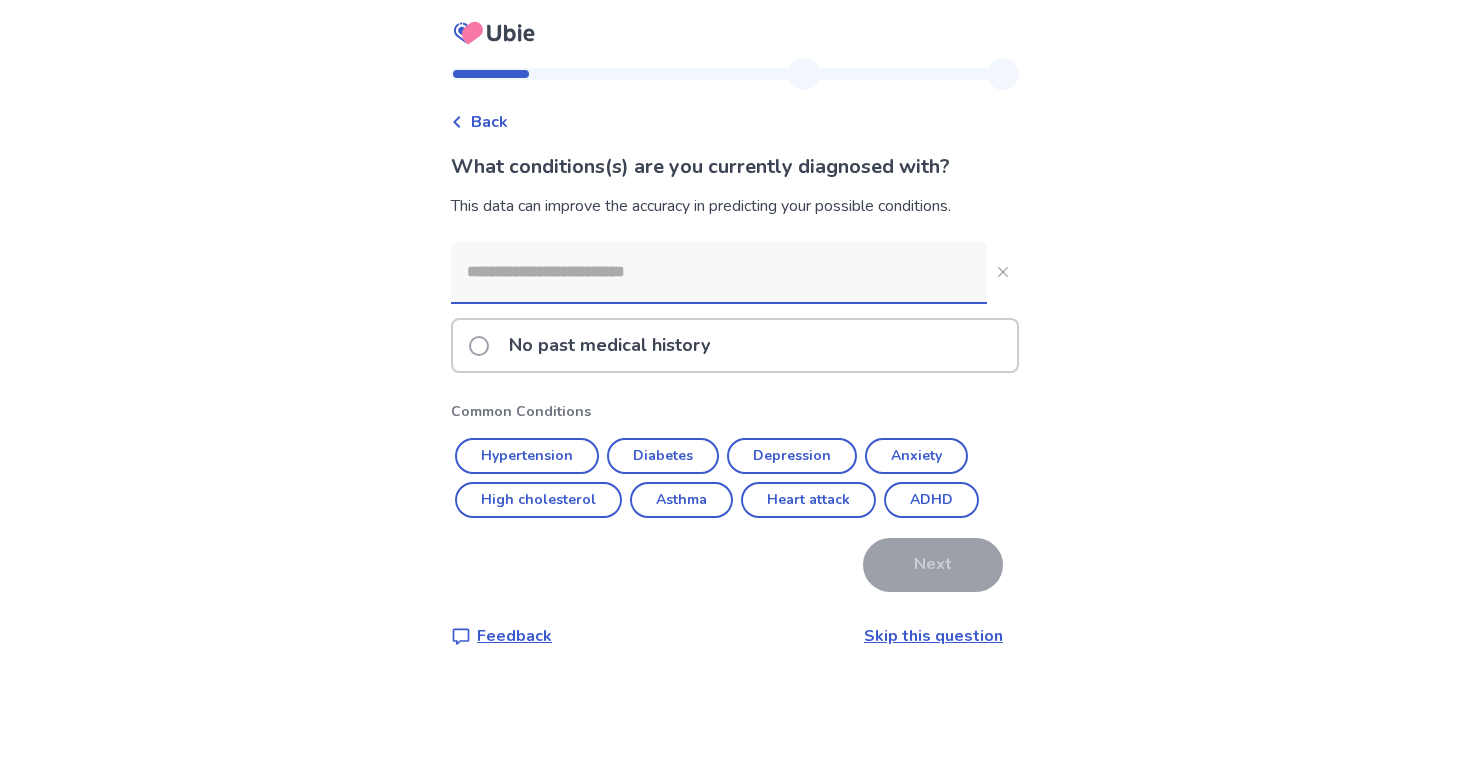 click on "Skip this question" at bounding box center [933, 636] 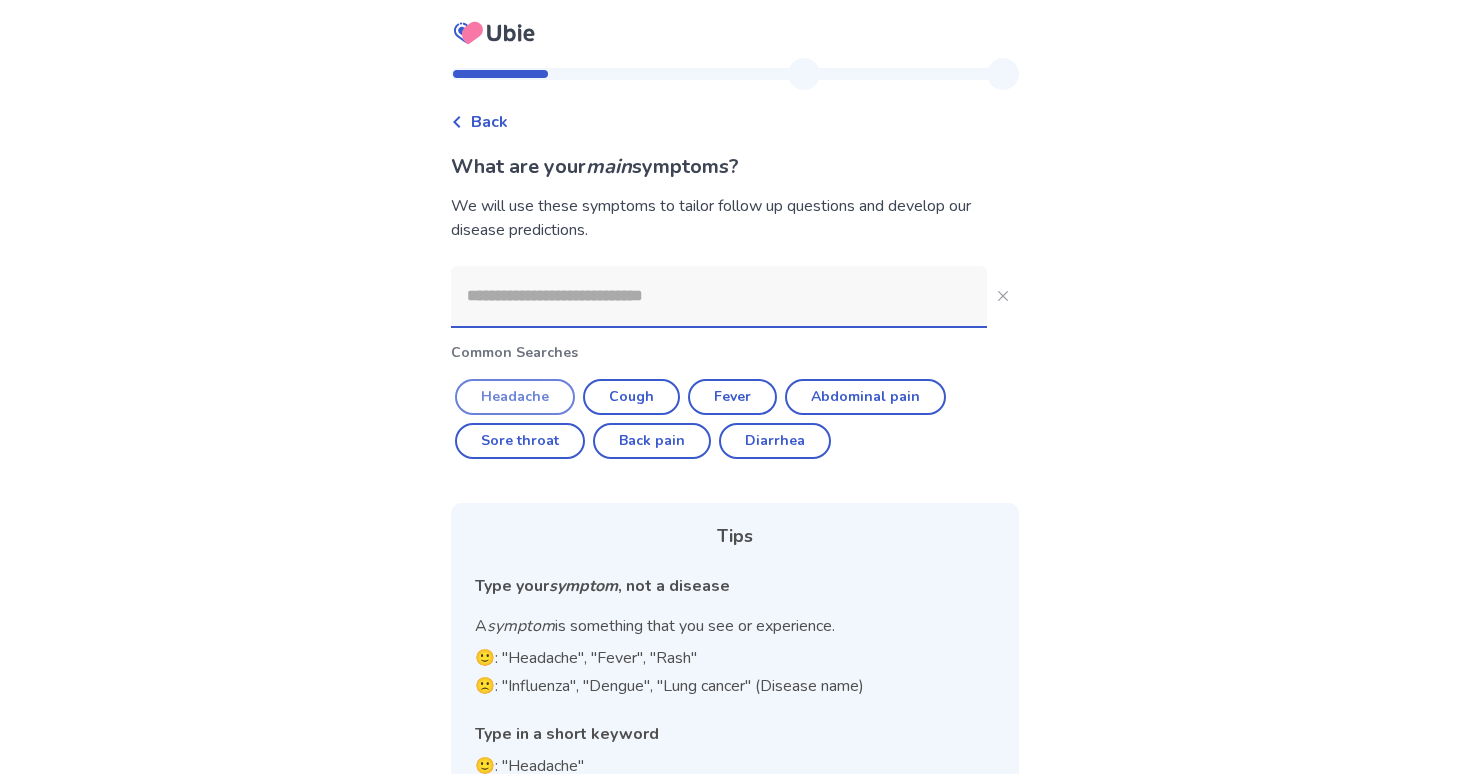 click on "Headache" 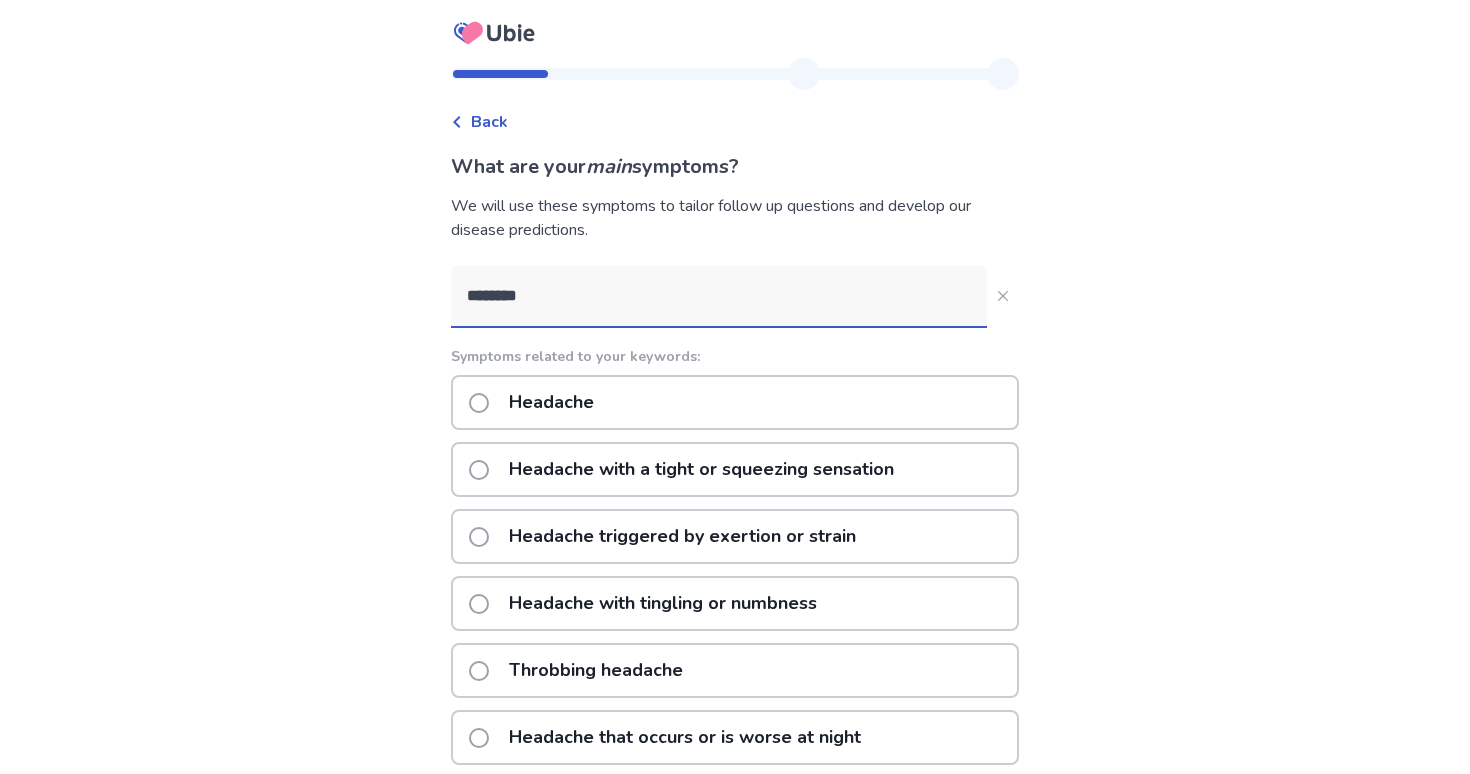 click on "Headache with a tight or squeezing sensation" 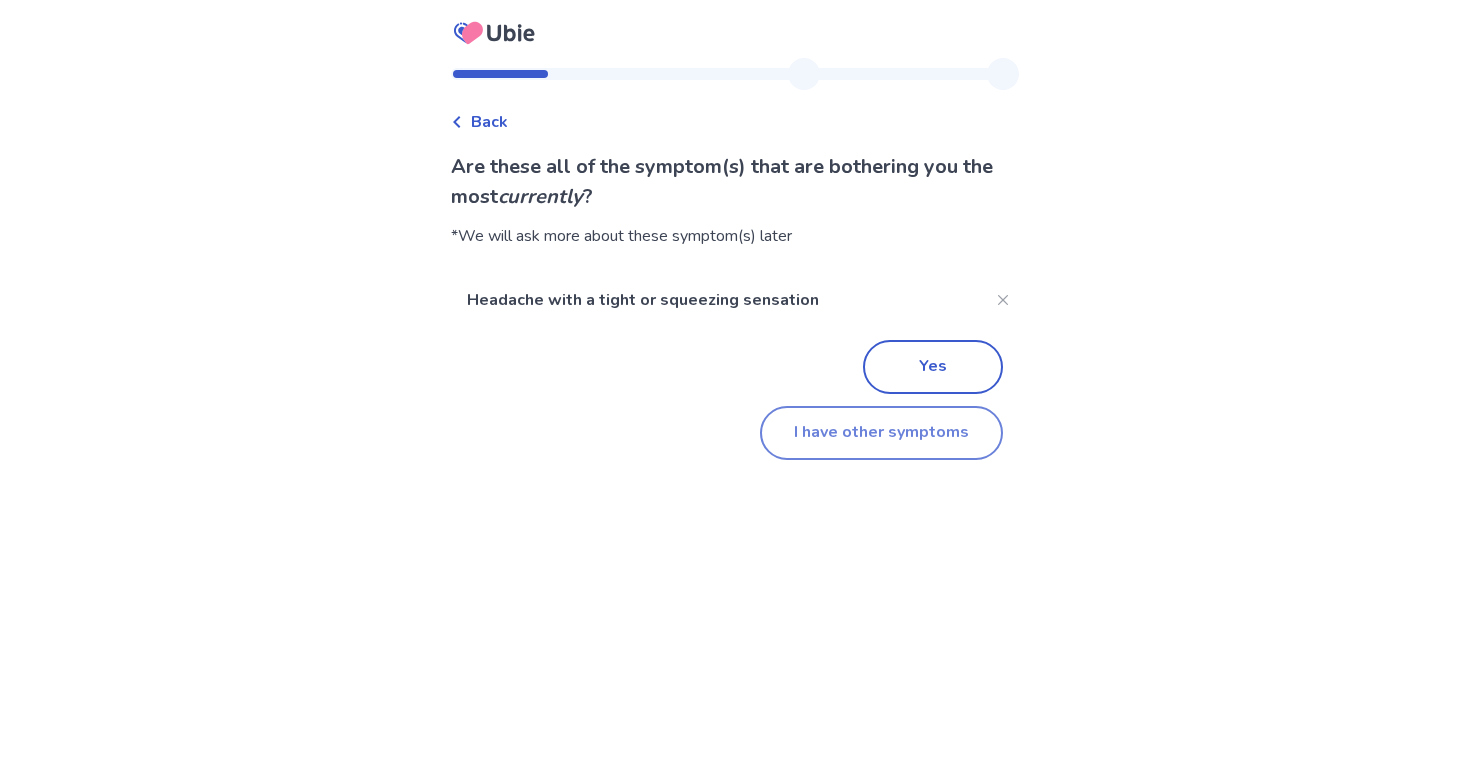 click on "I have other symptoms" 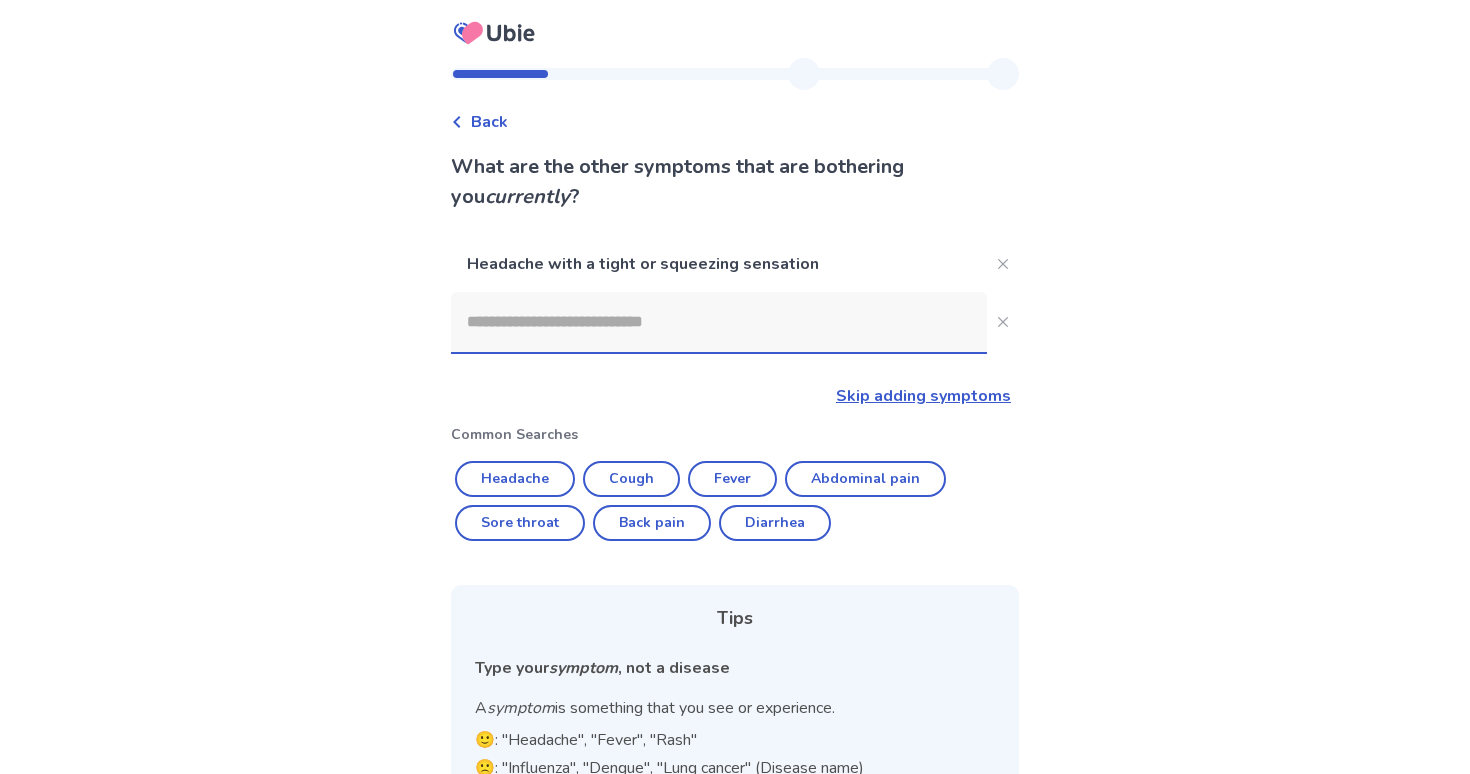 click 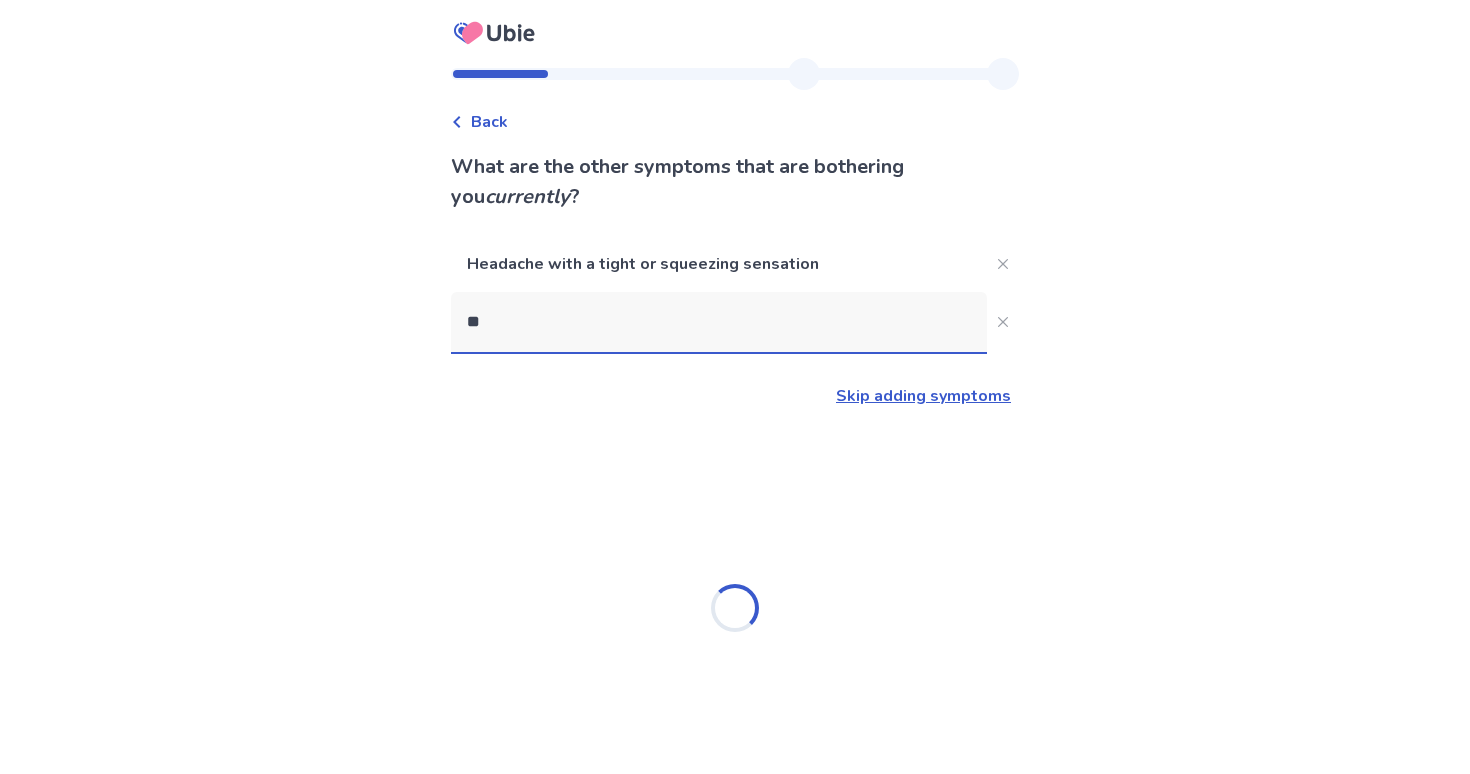 type on "*" 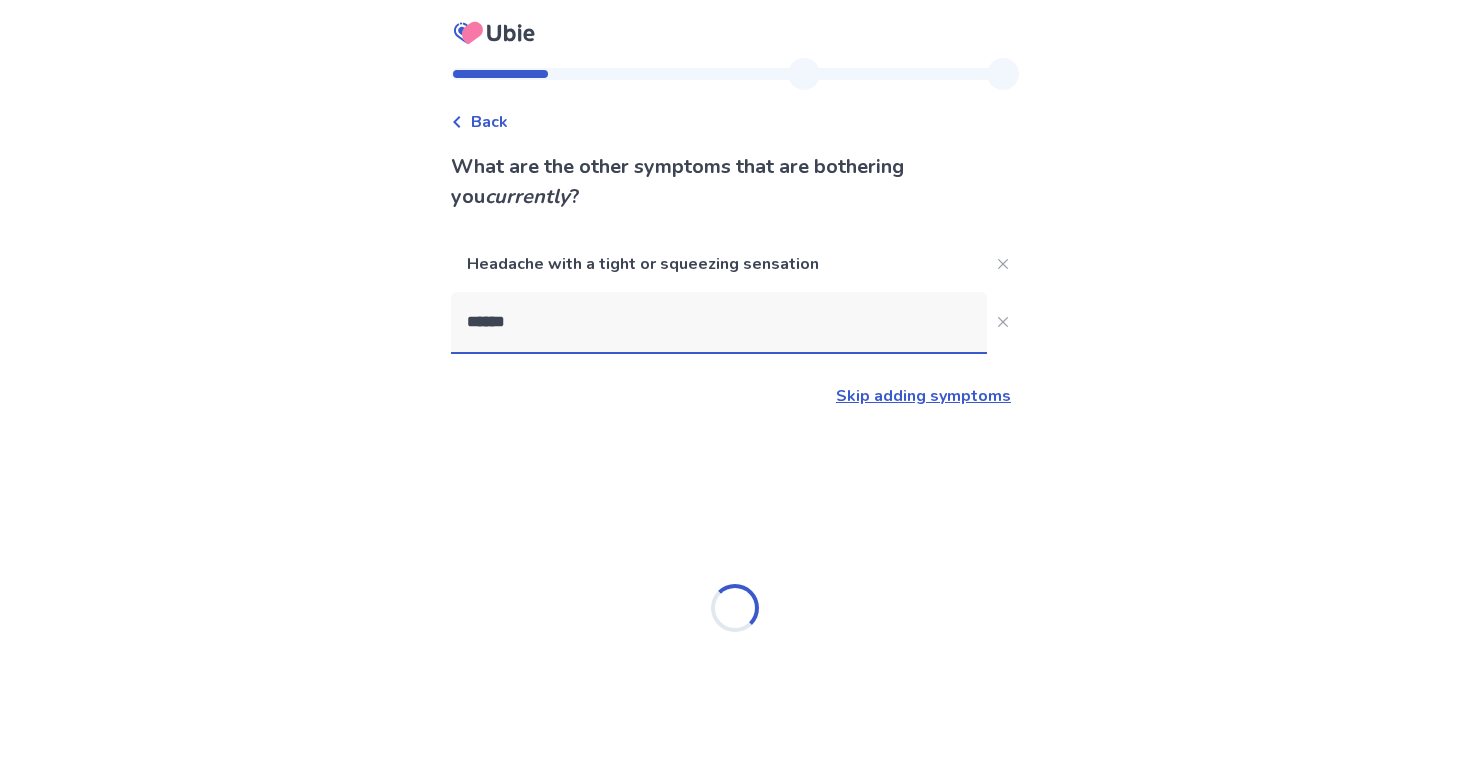 type on "*******" 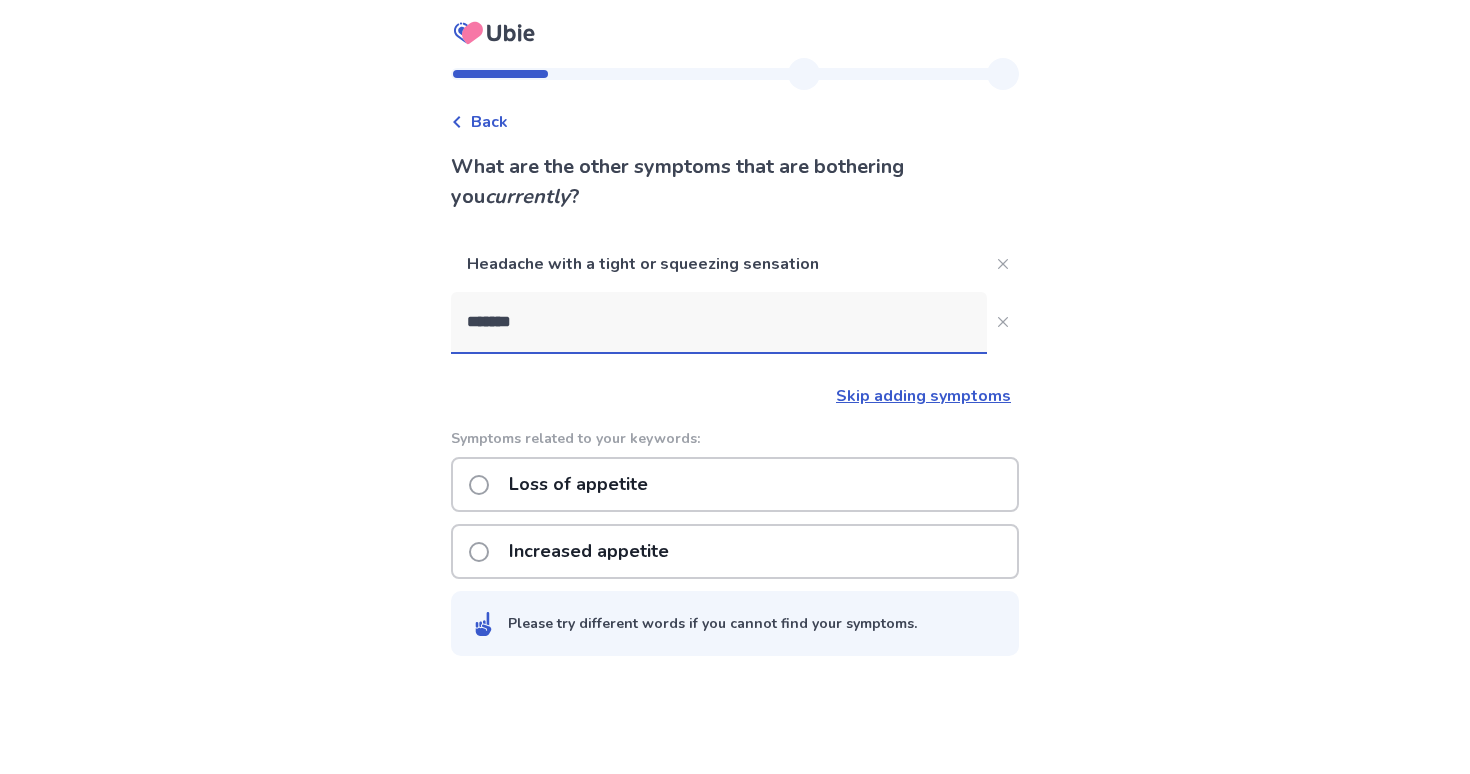 click on "Loss of appetite" 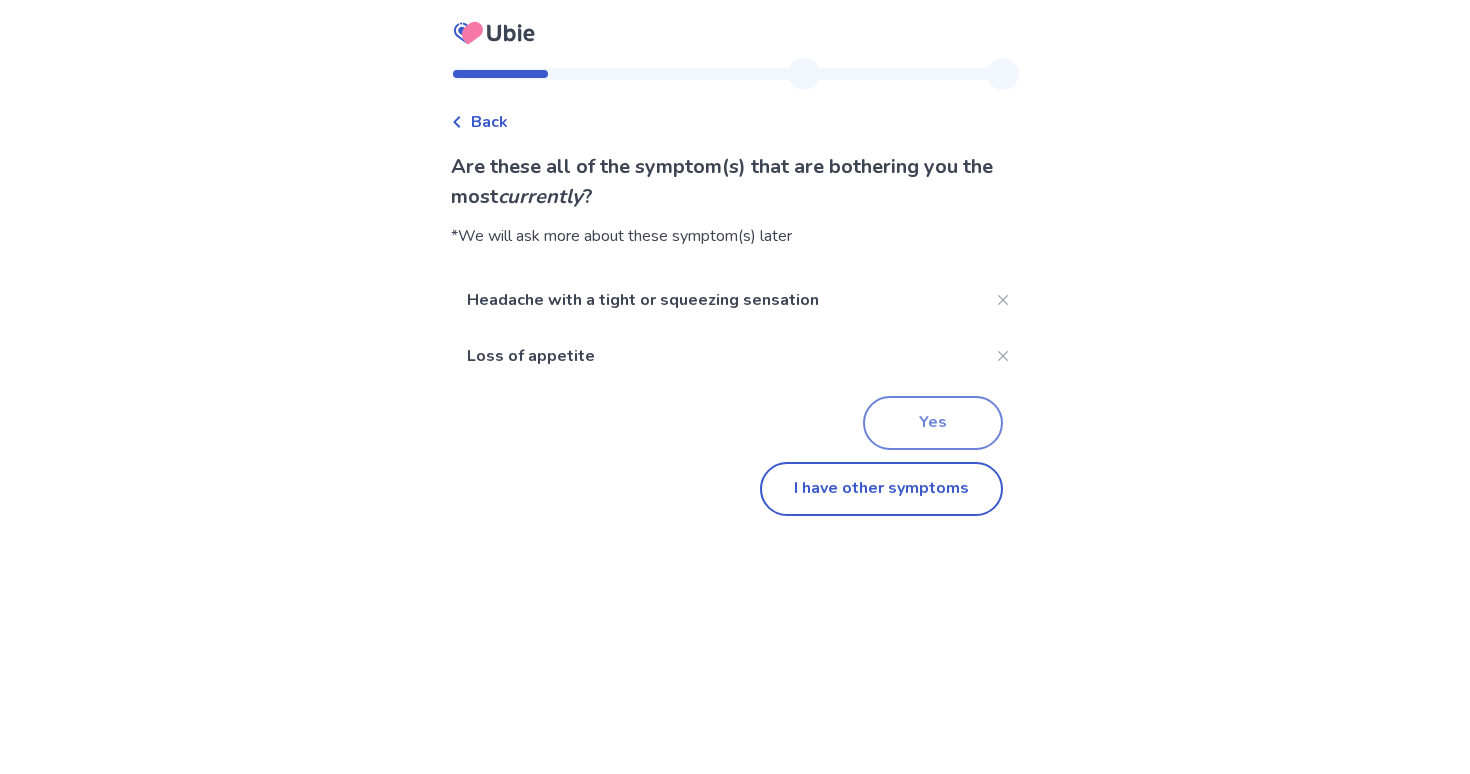 click on "Yes" 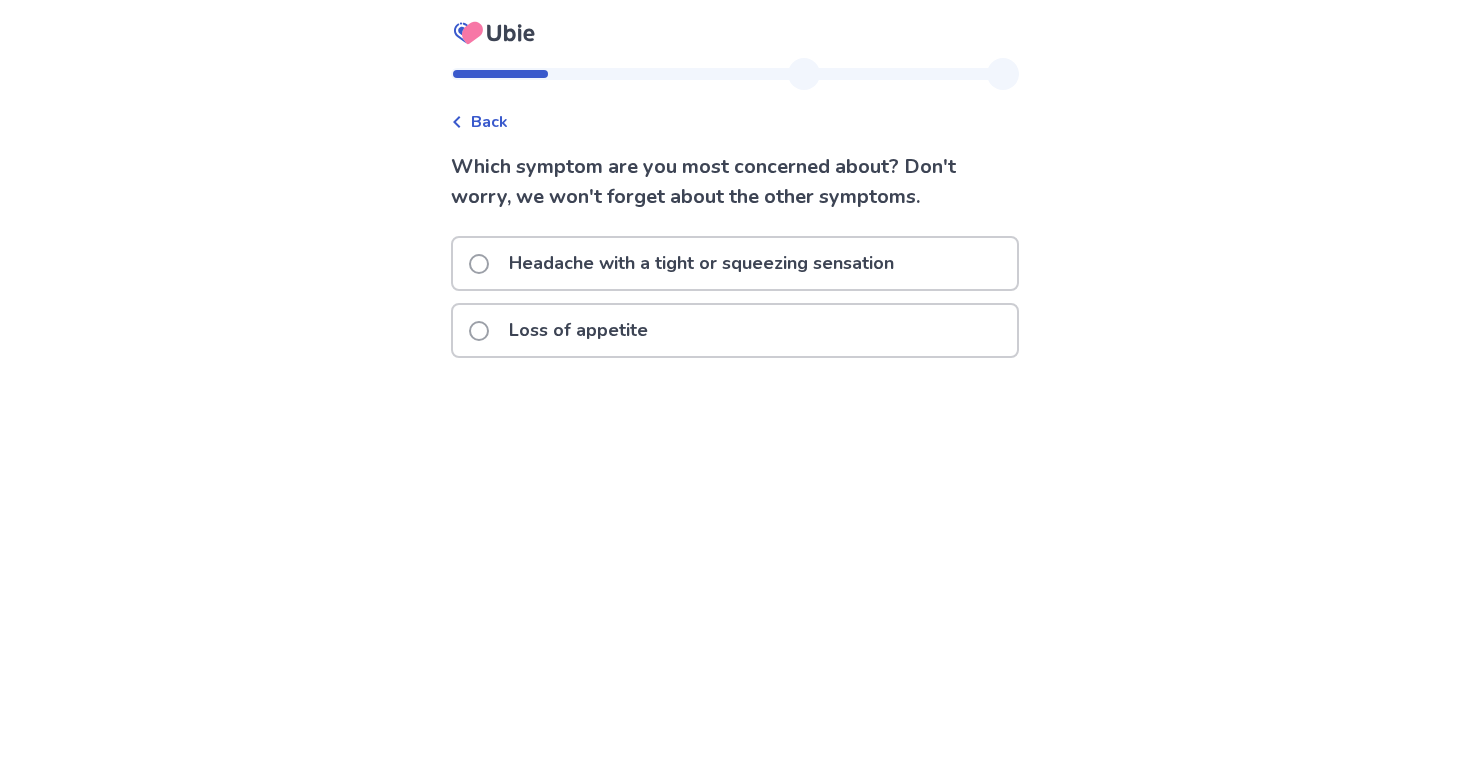 click on "Loss of appetite" 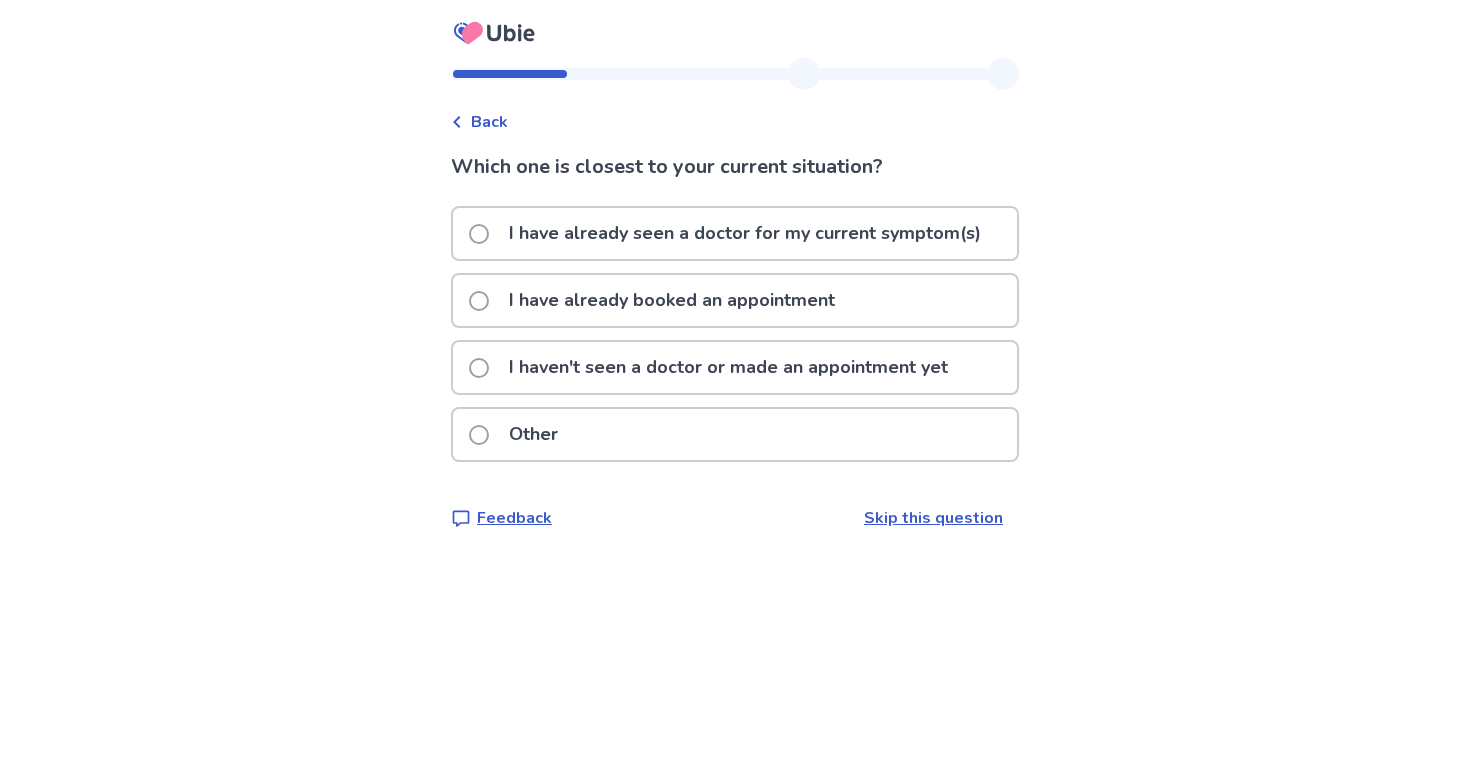 click on "Other" at bounding box center (735, 434) 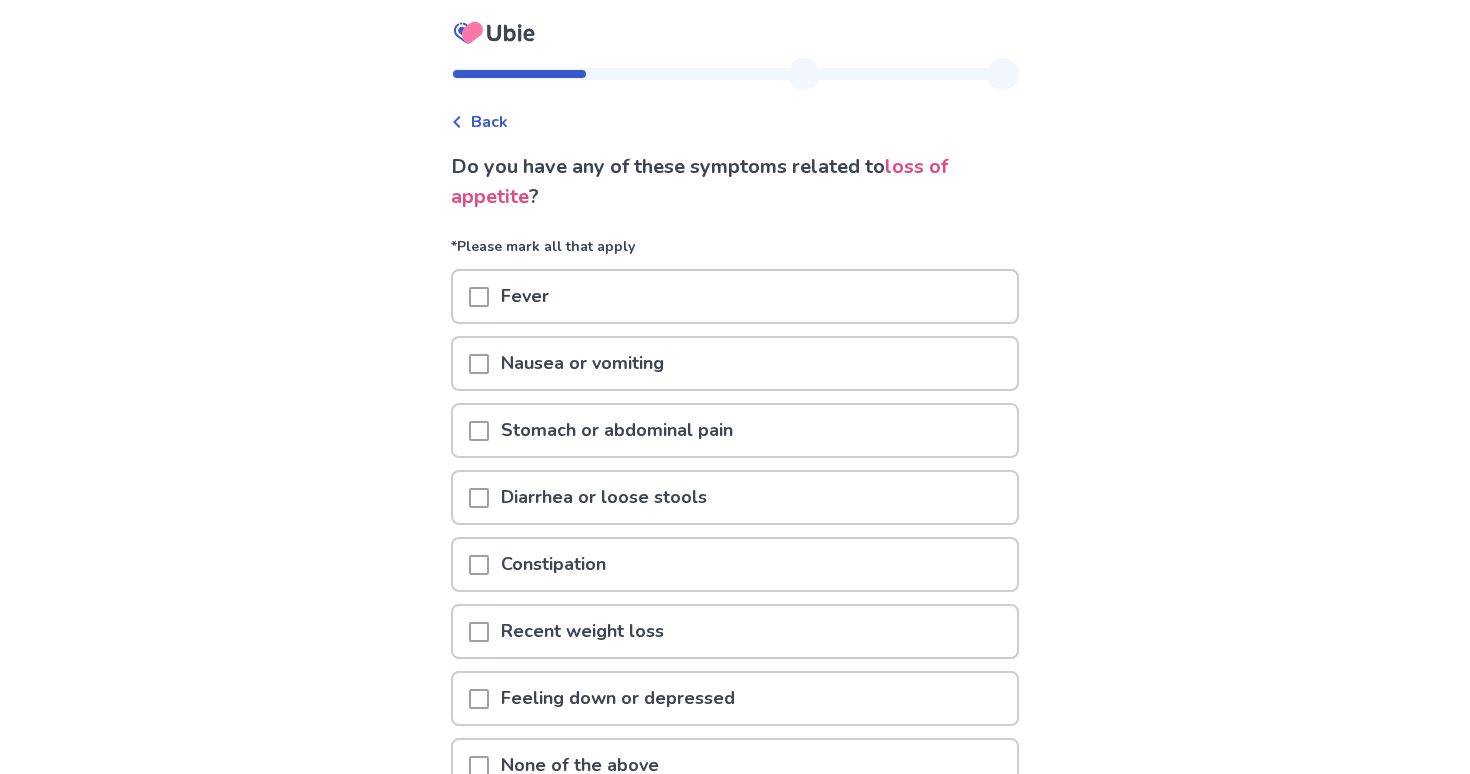 click on "Nausea or vomiting" at bounding box center [735, 363] 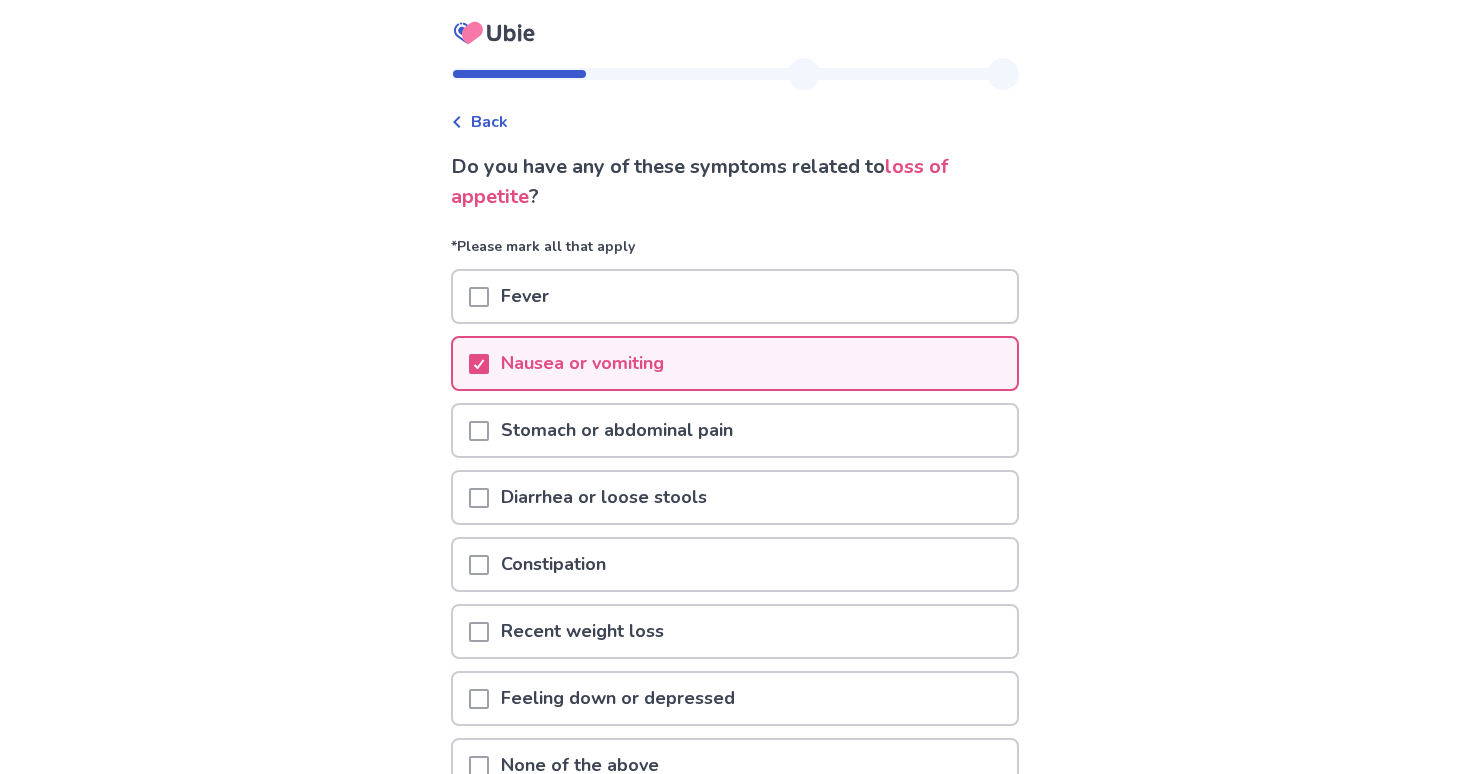 click on "Diarrhea or loose stools" at bounding box center [604, 497] 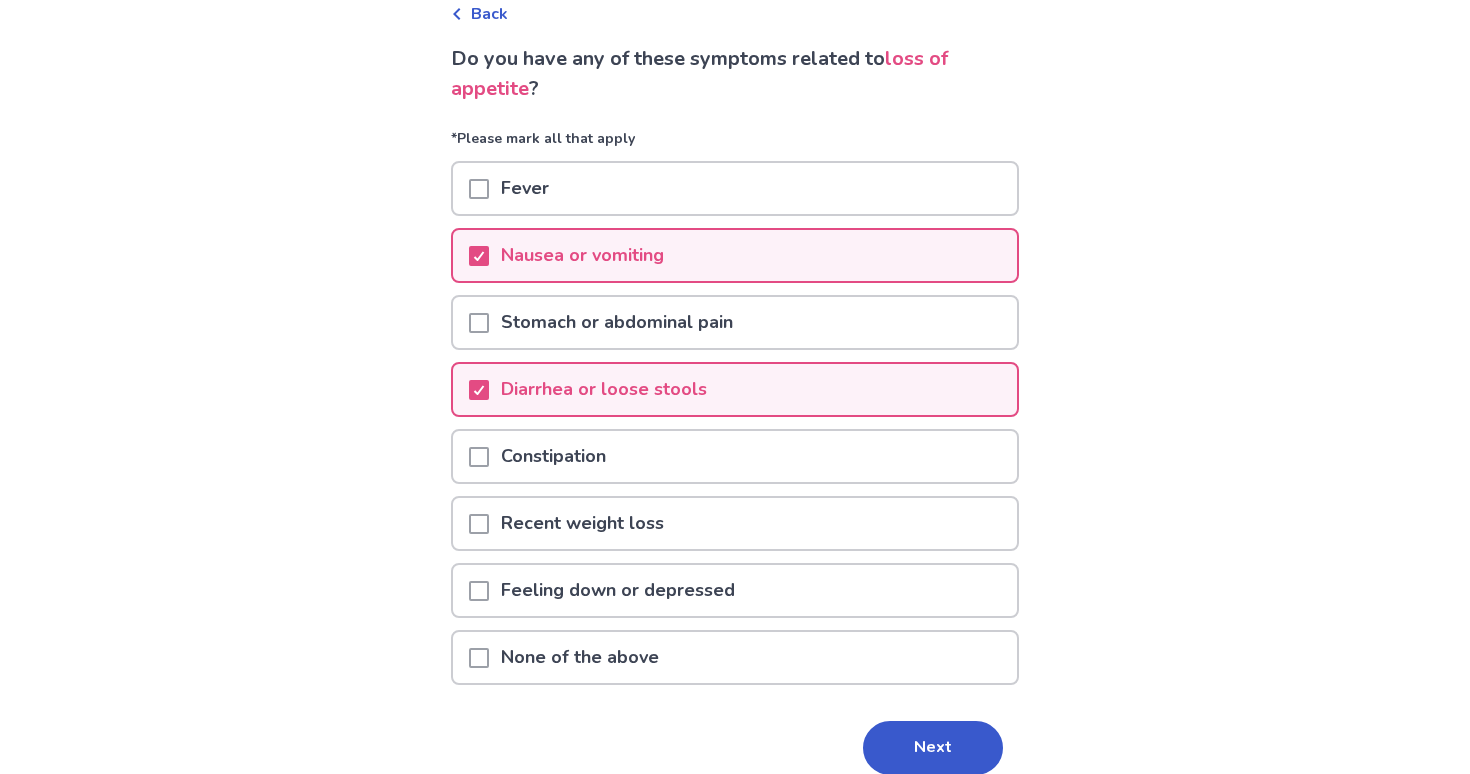scroll, scrollTop: 136, scrollLeft: 0, axis: vertical 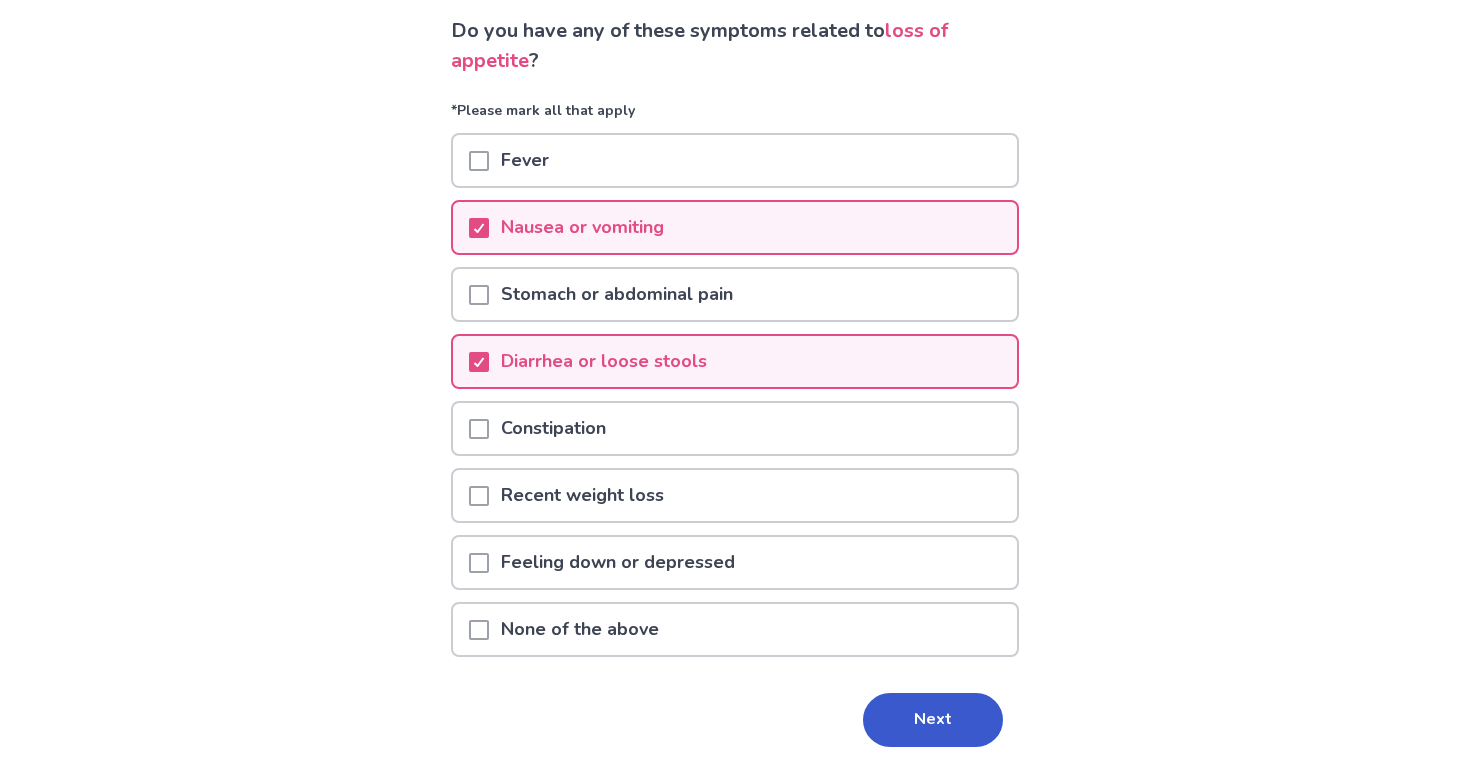 click on "Feeling down or depressed" at bounding box center [735, 562] 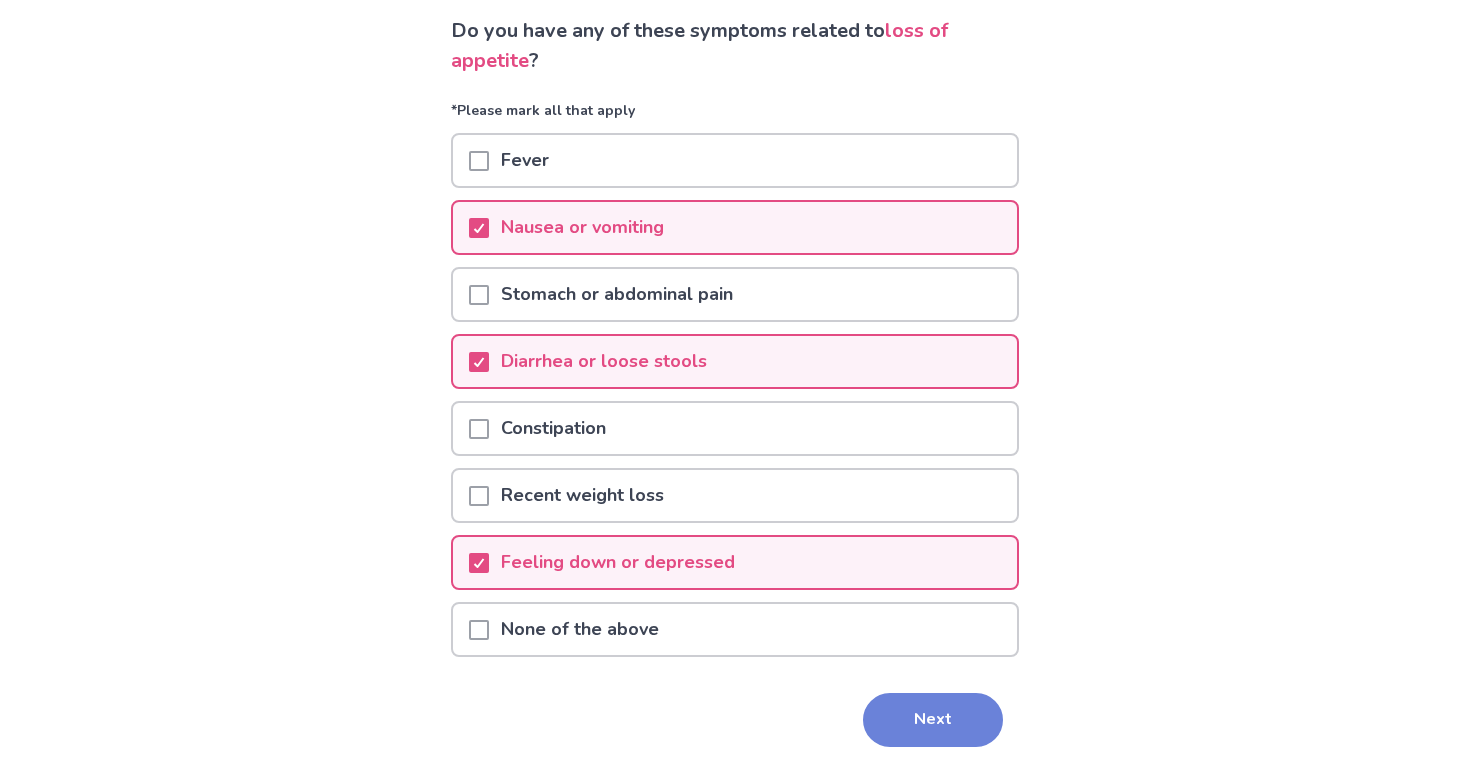click on "Next" at bounding box center [933, 720] 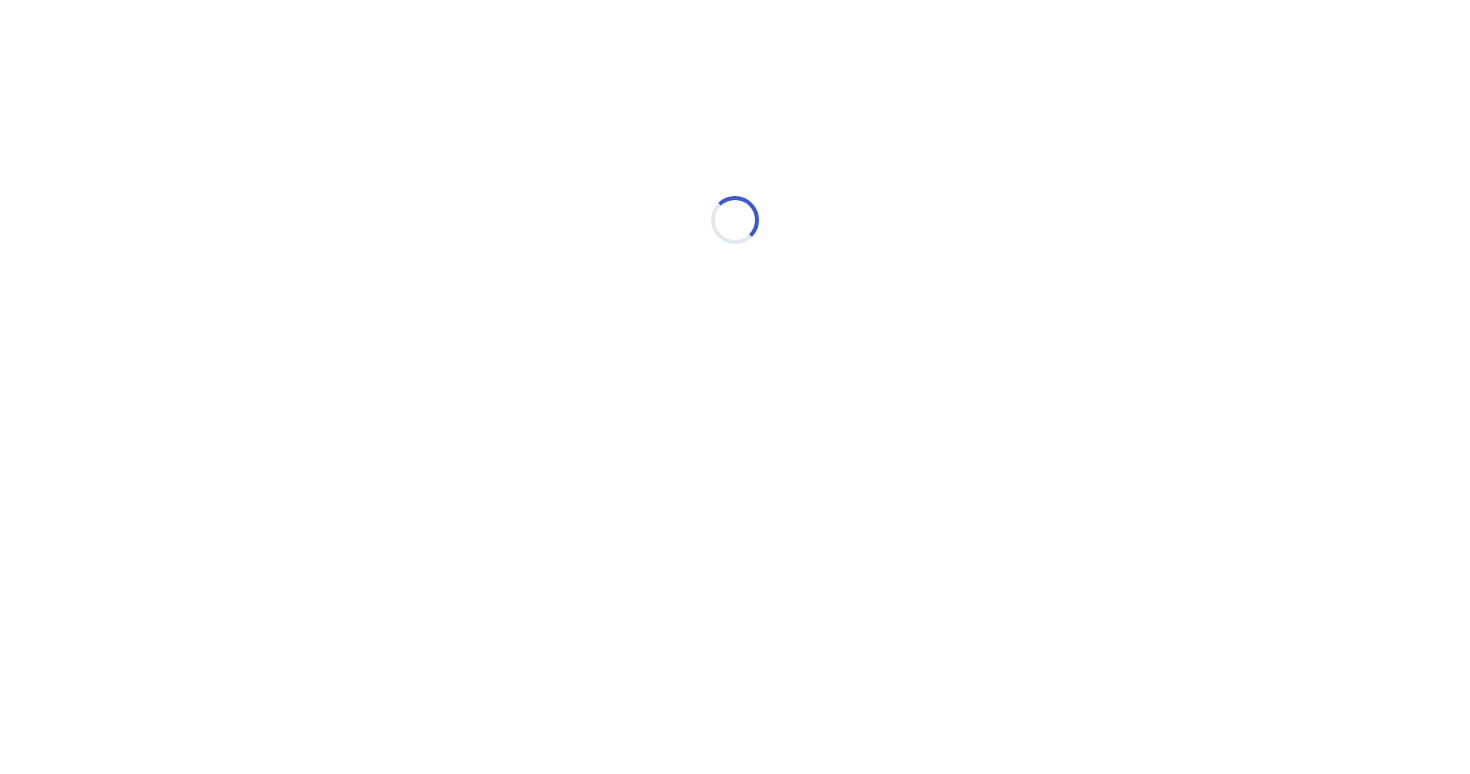 select on "*" 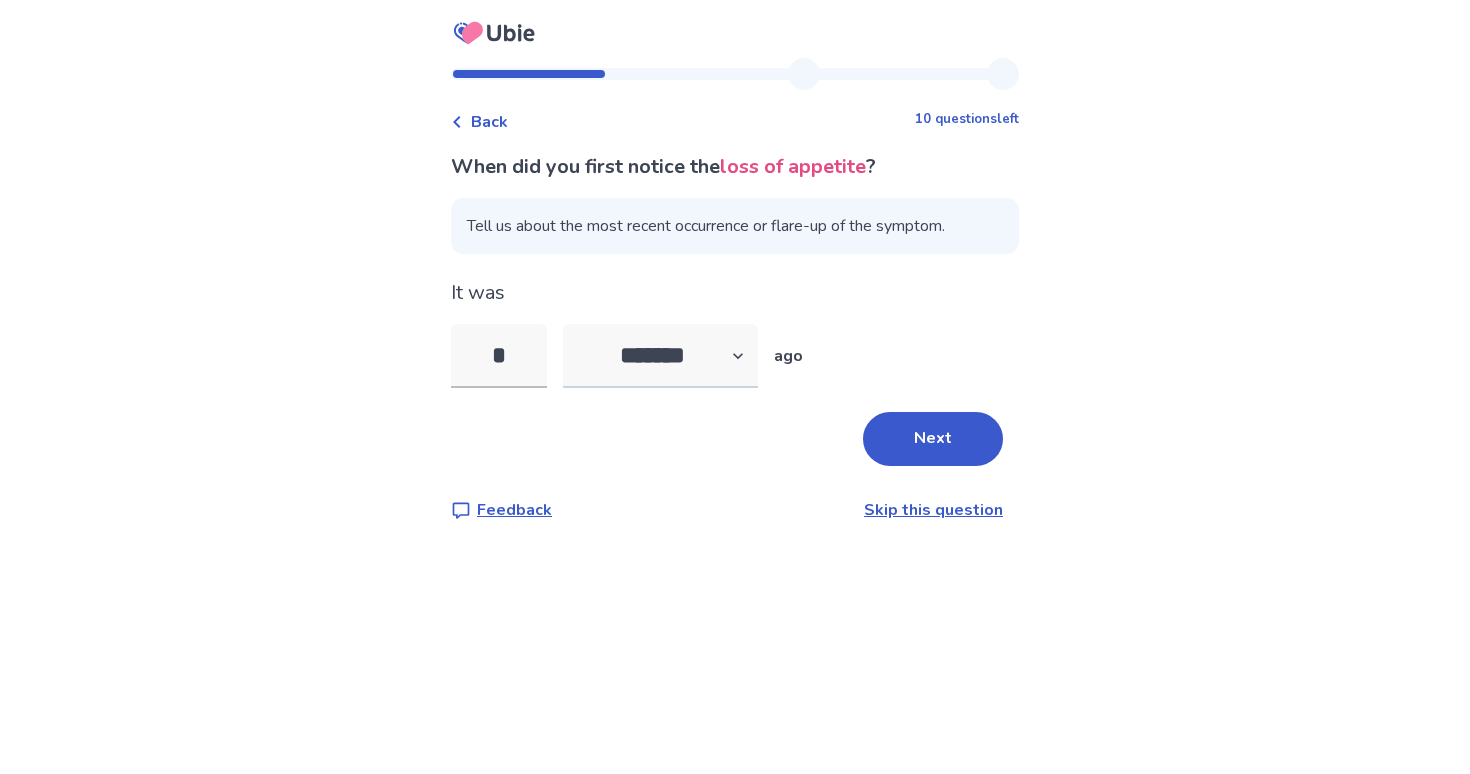 type on "*" 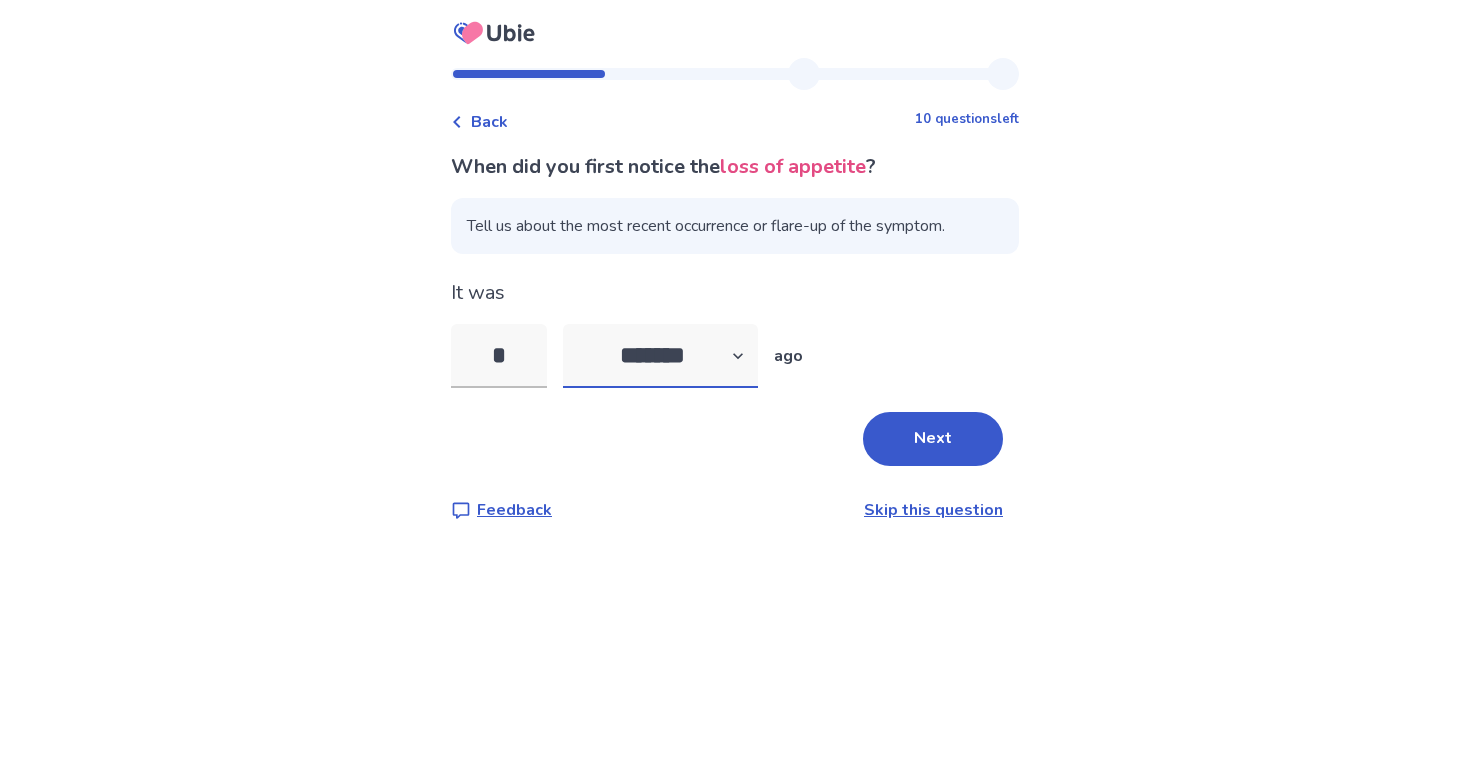 click on "******* ****** ******* ******** *******" at bounding box center (660, 356) 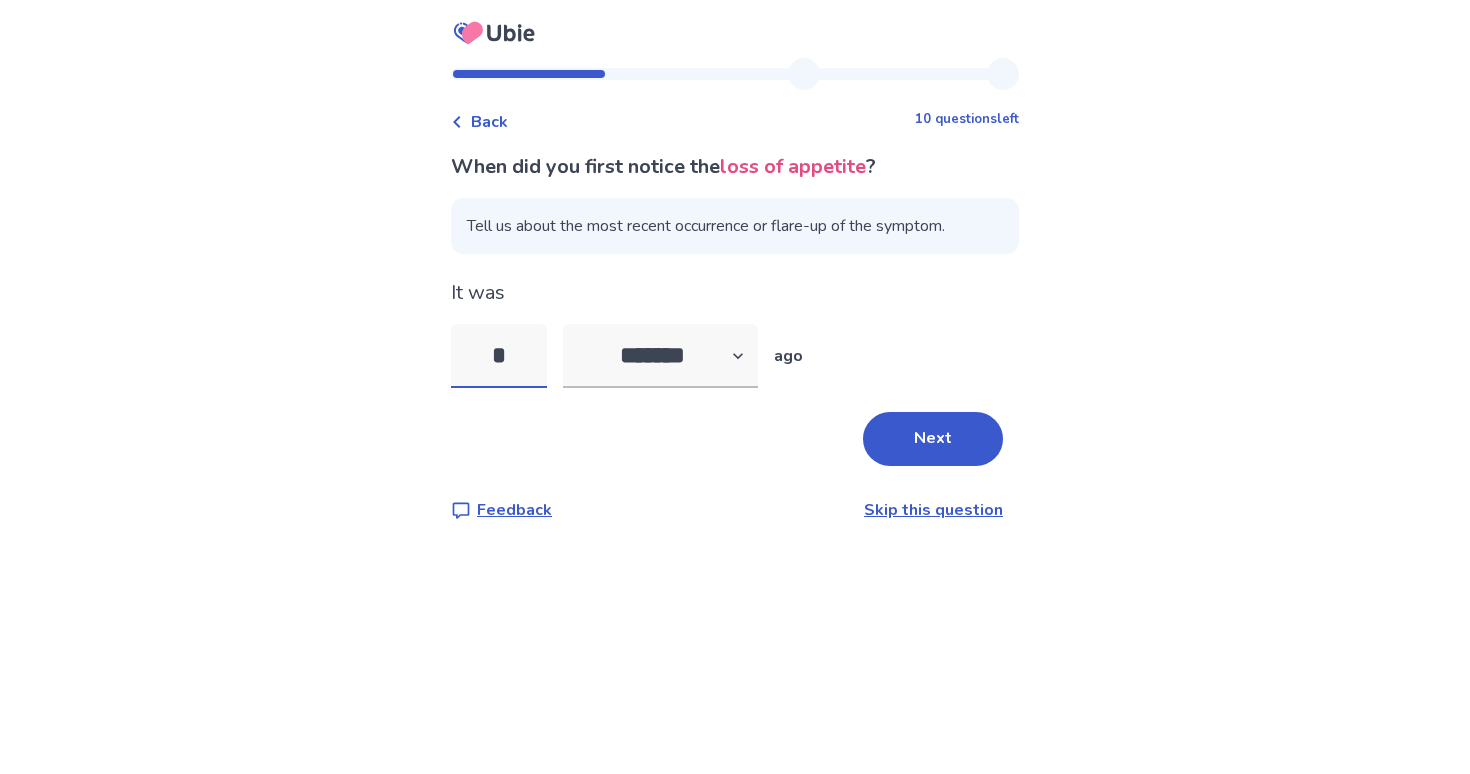 click on "*" at bounding box center (499, 356) 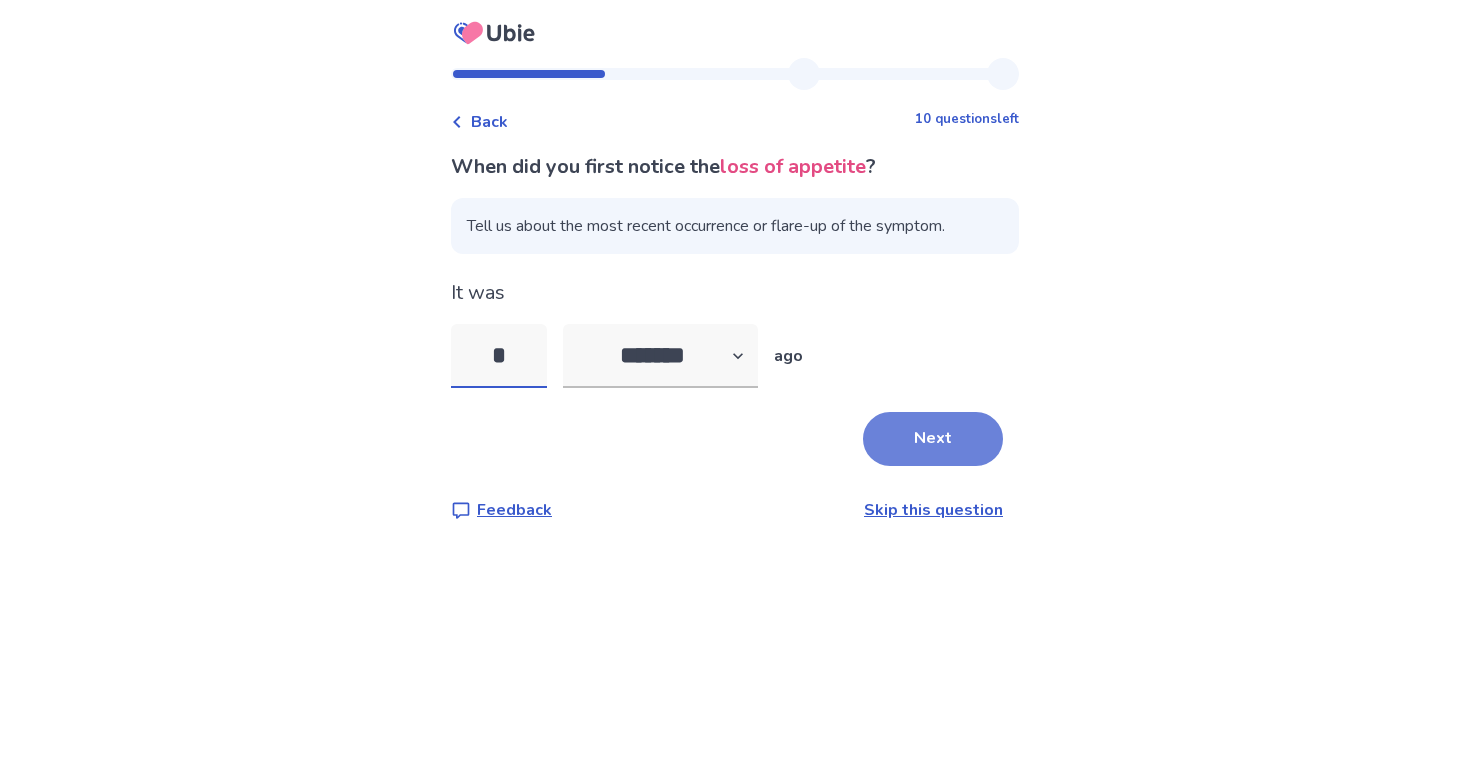 type on "*" 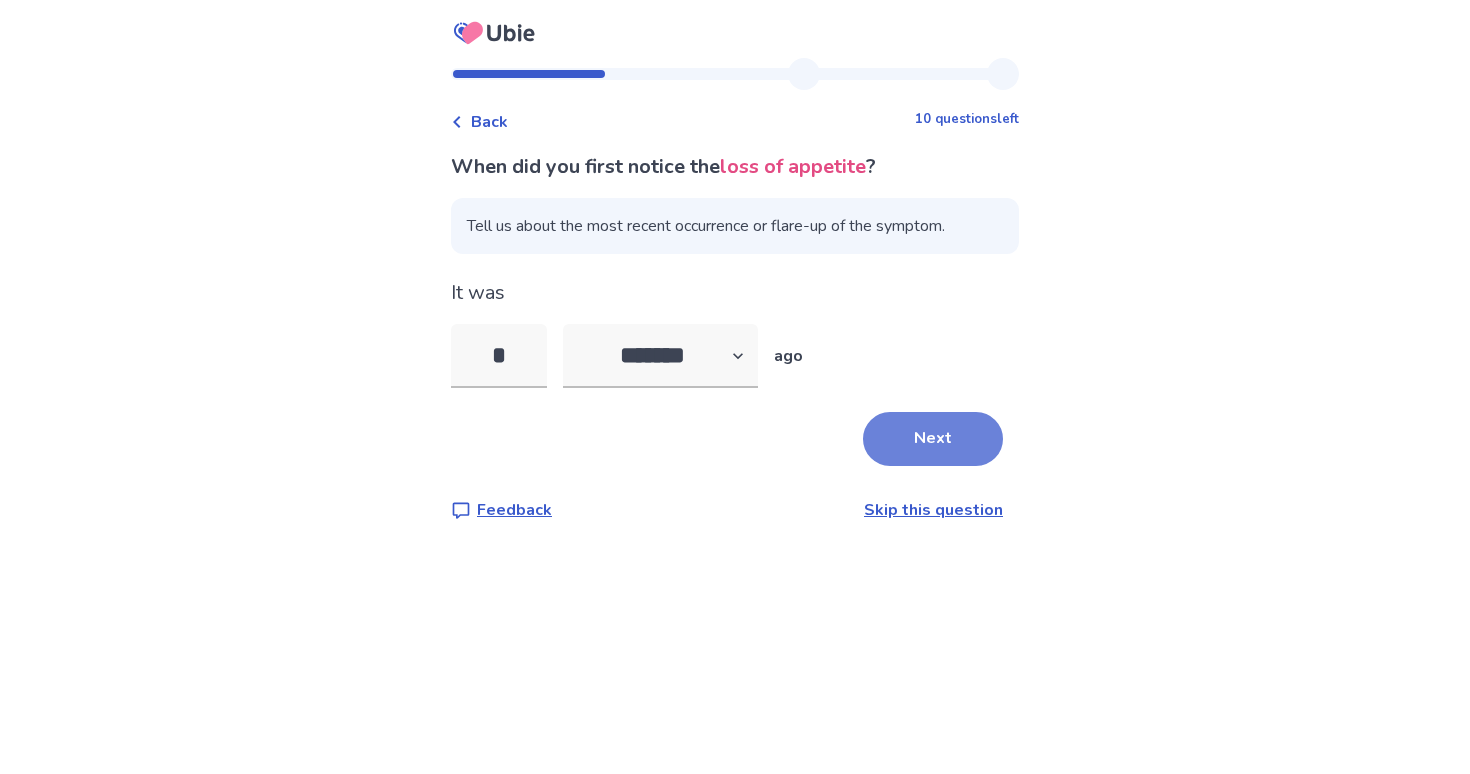 click on "Next" at bounding box center [933, 439] 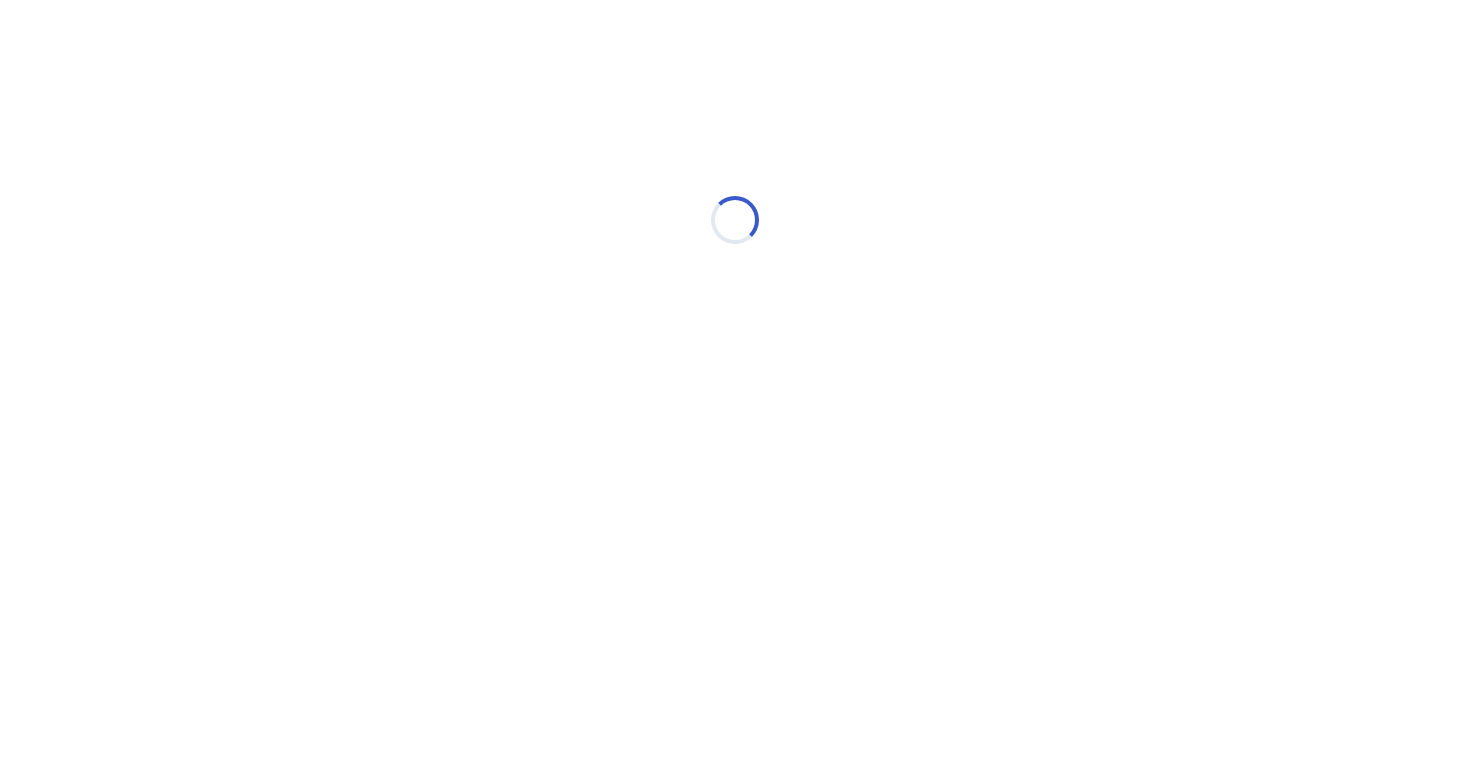 select on "*" 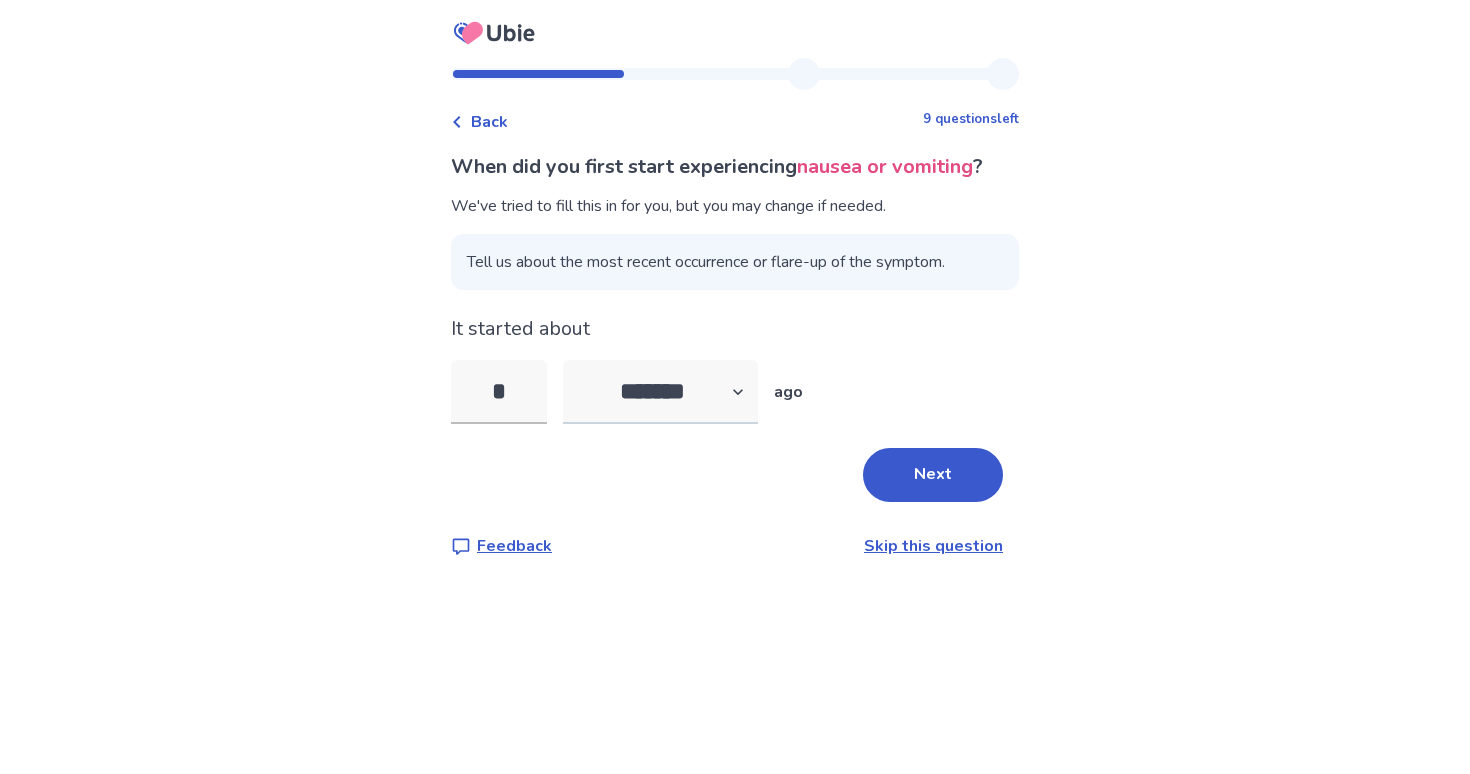 type on "*" 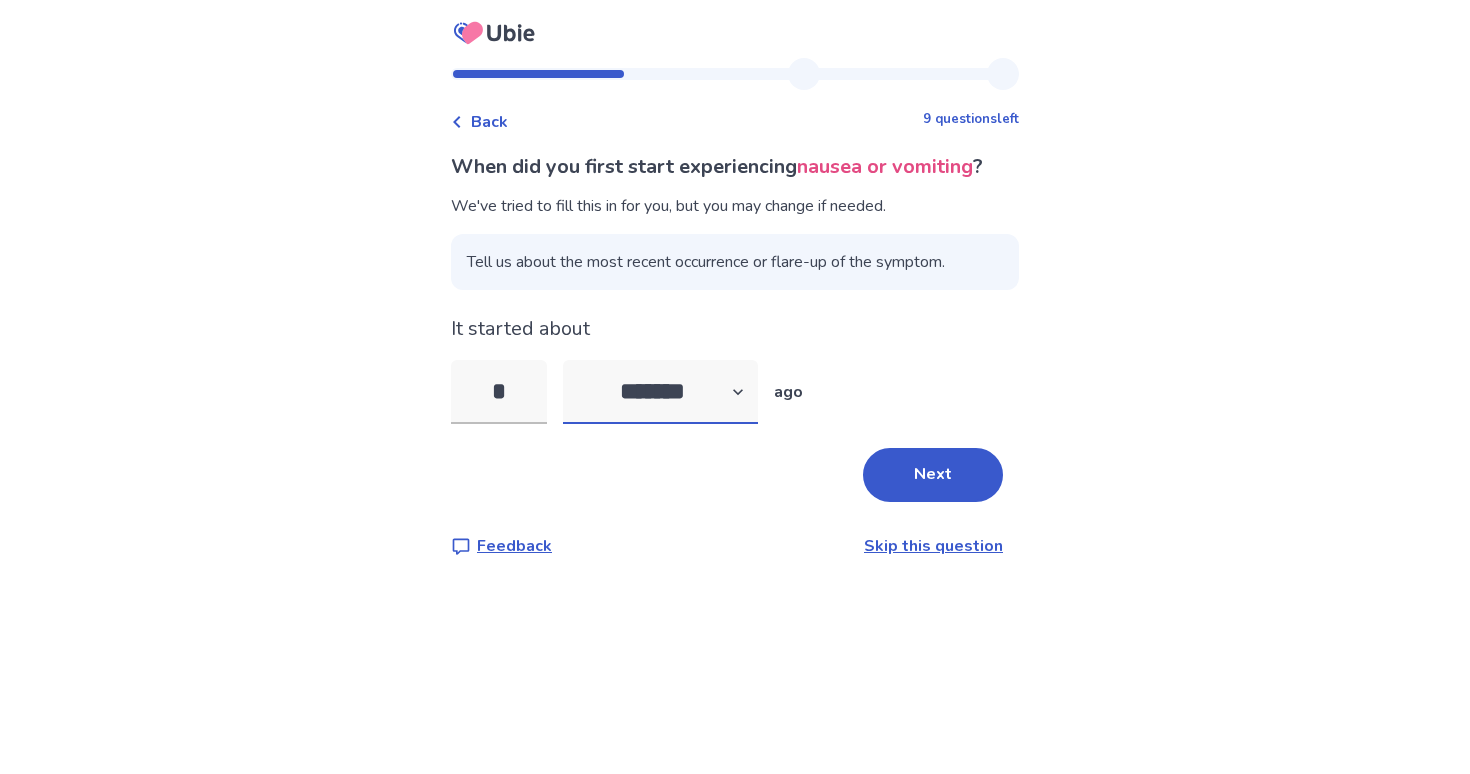 click on "******* ****** ******* ******** *******" at bounding box center (660, 392) 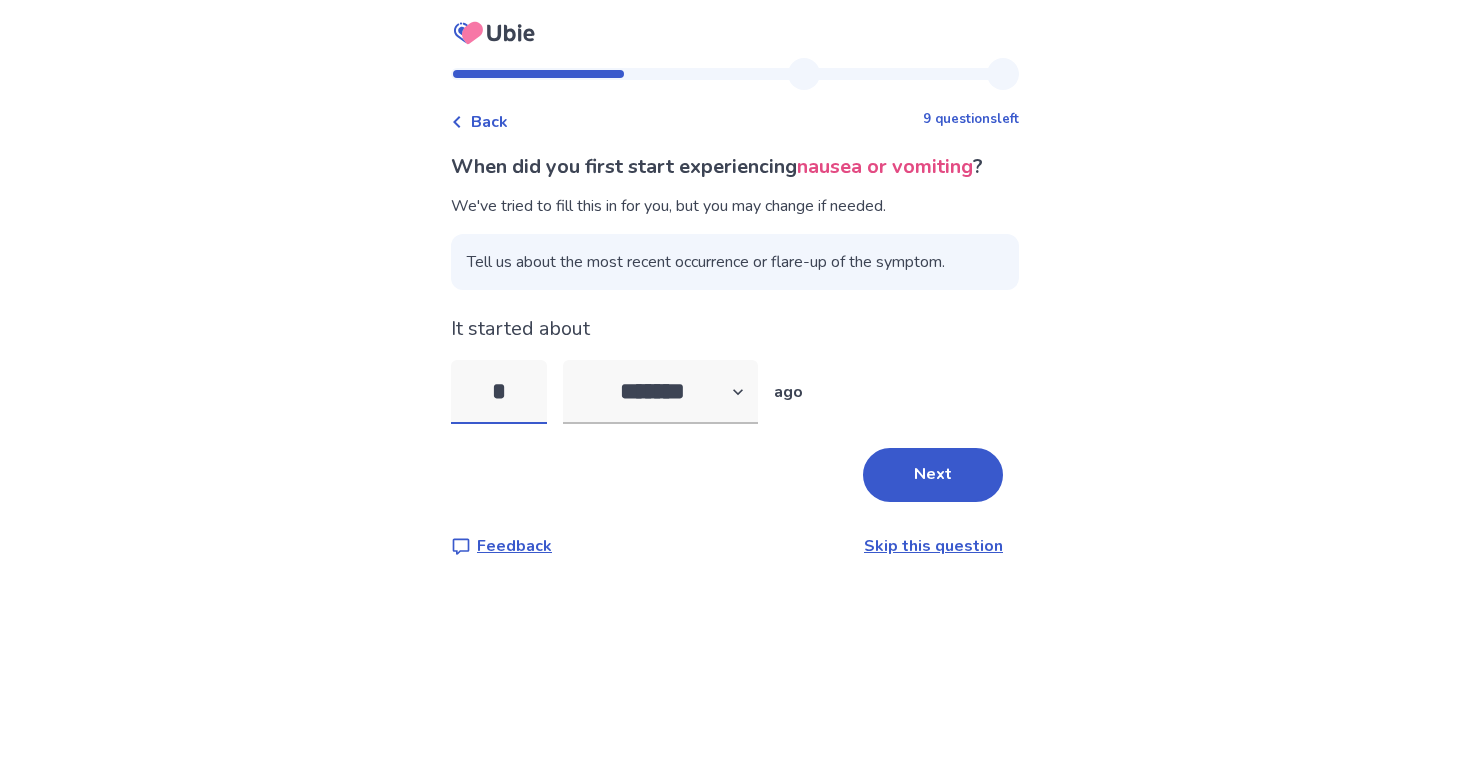 click on "*" at bounding box center [499, 392] 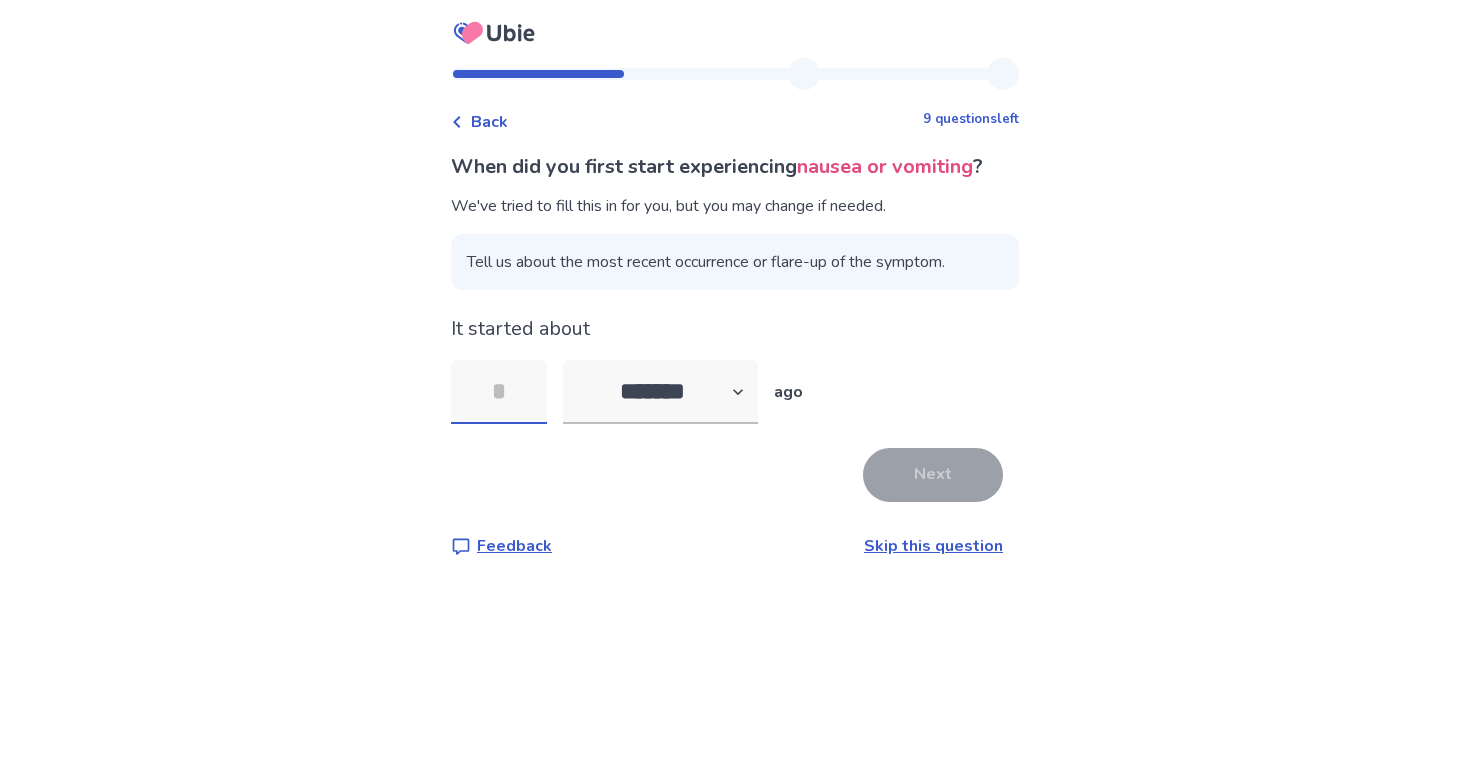 type on "*" 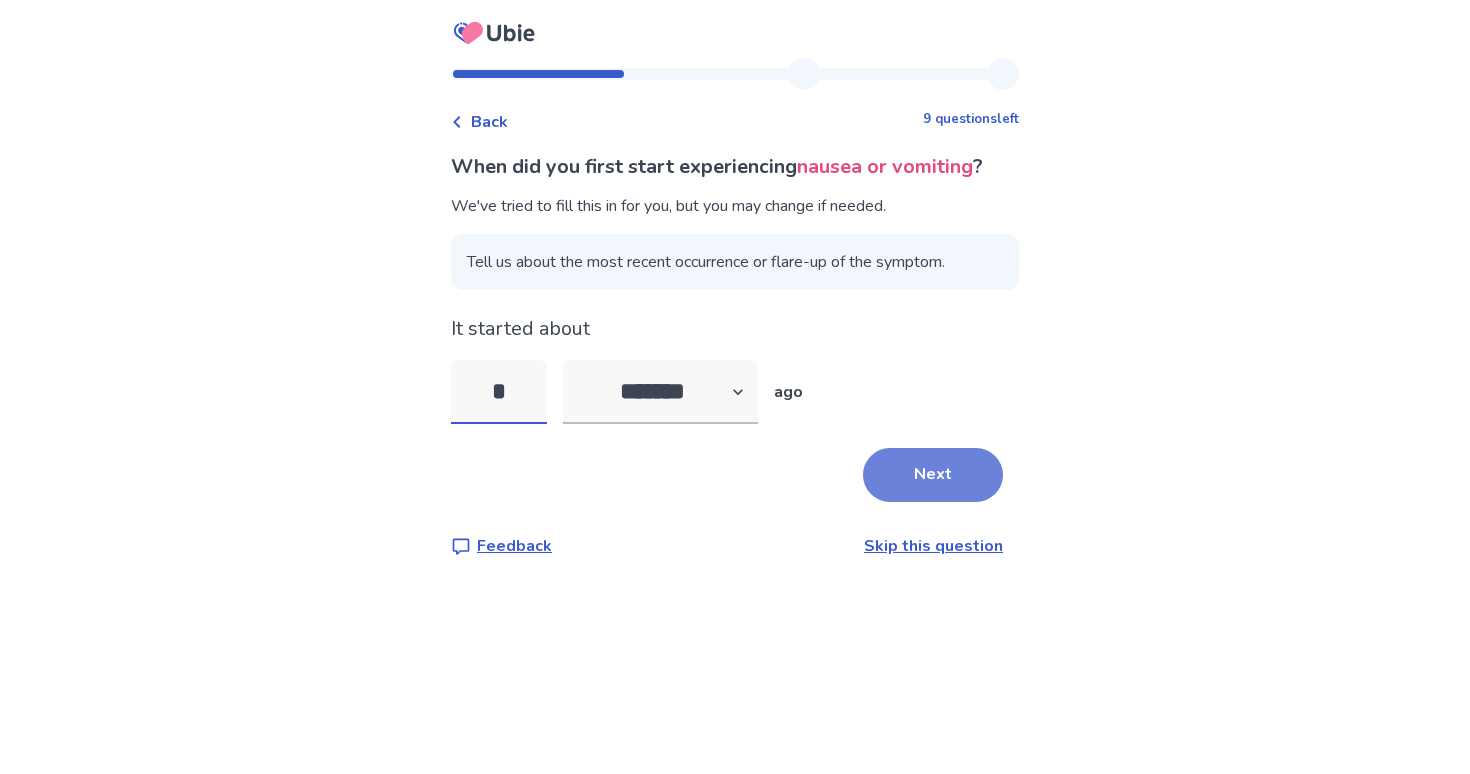type on "*" 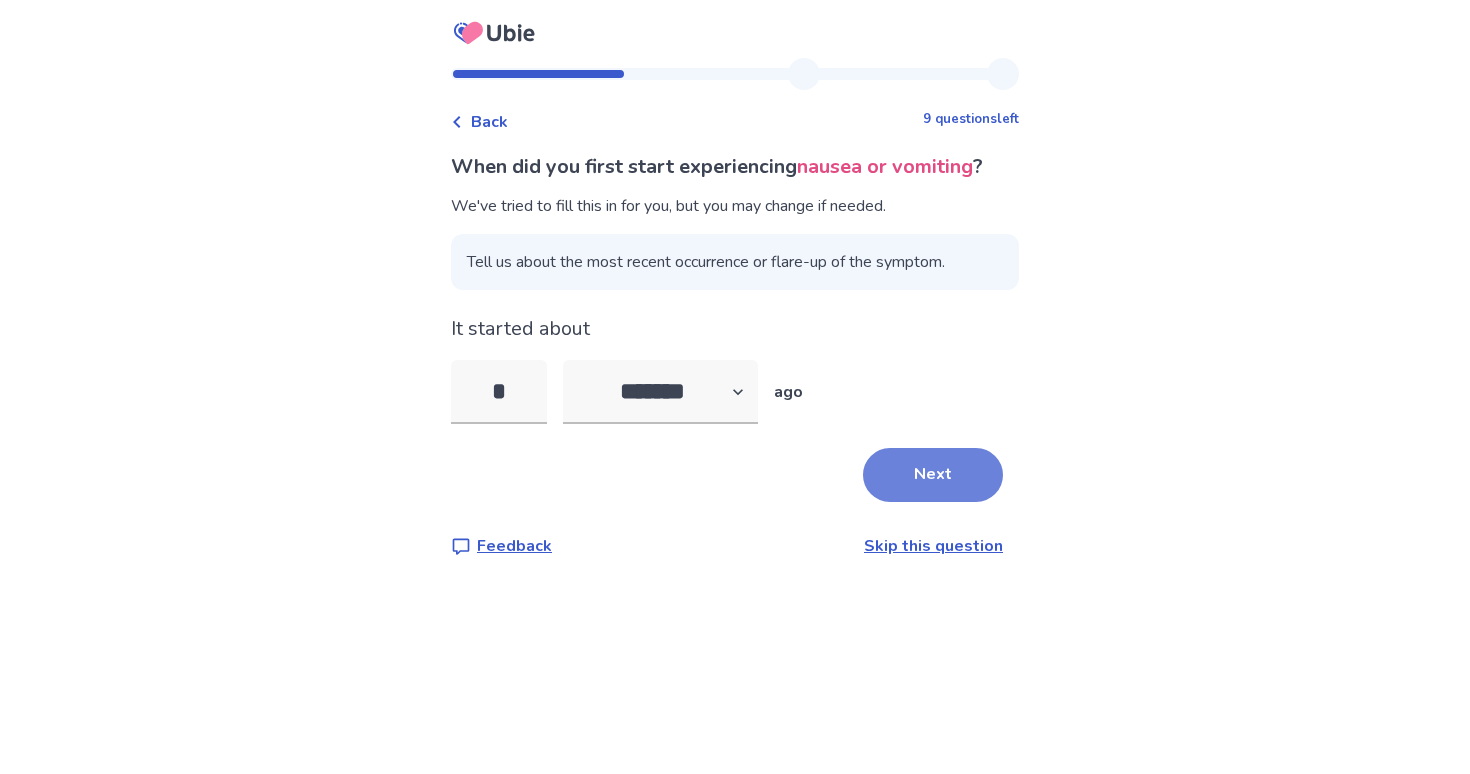 click on "Next" at bounding box center (933, 475) 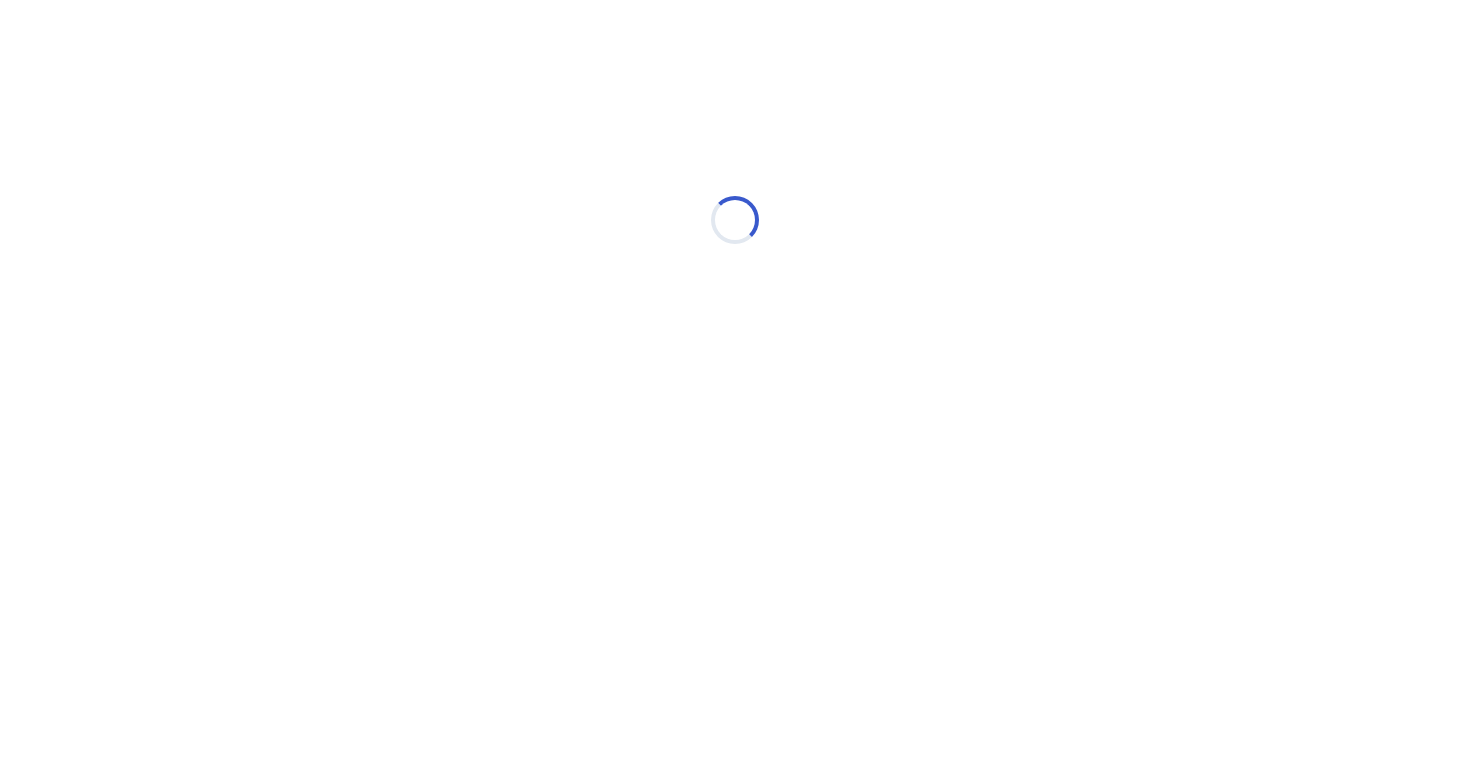 select on "*" 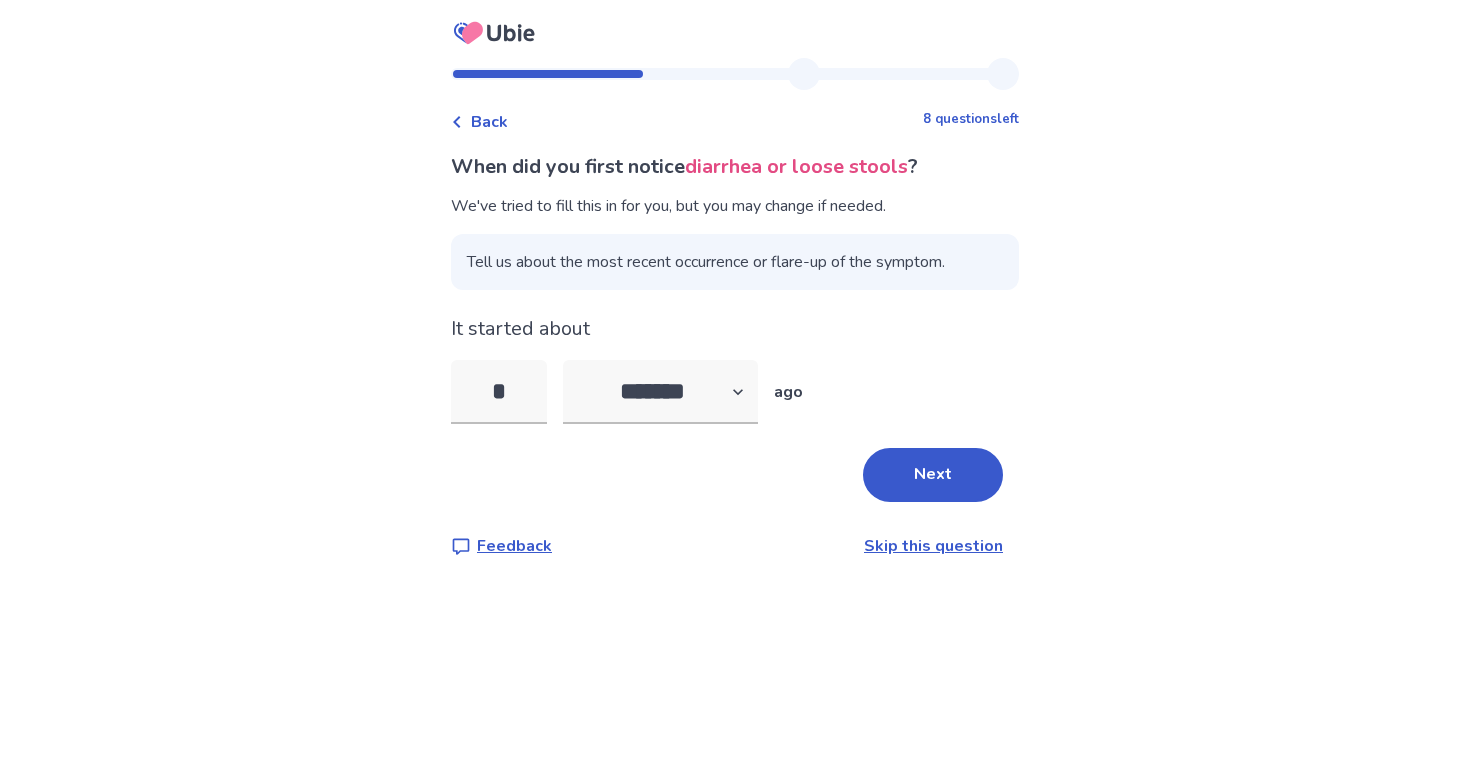 type on "*" 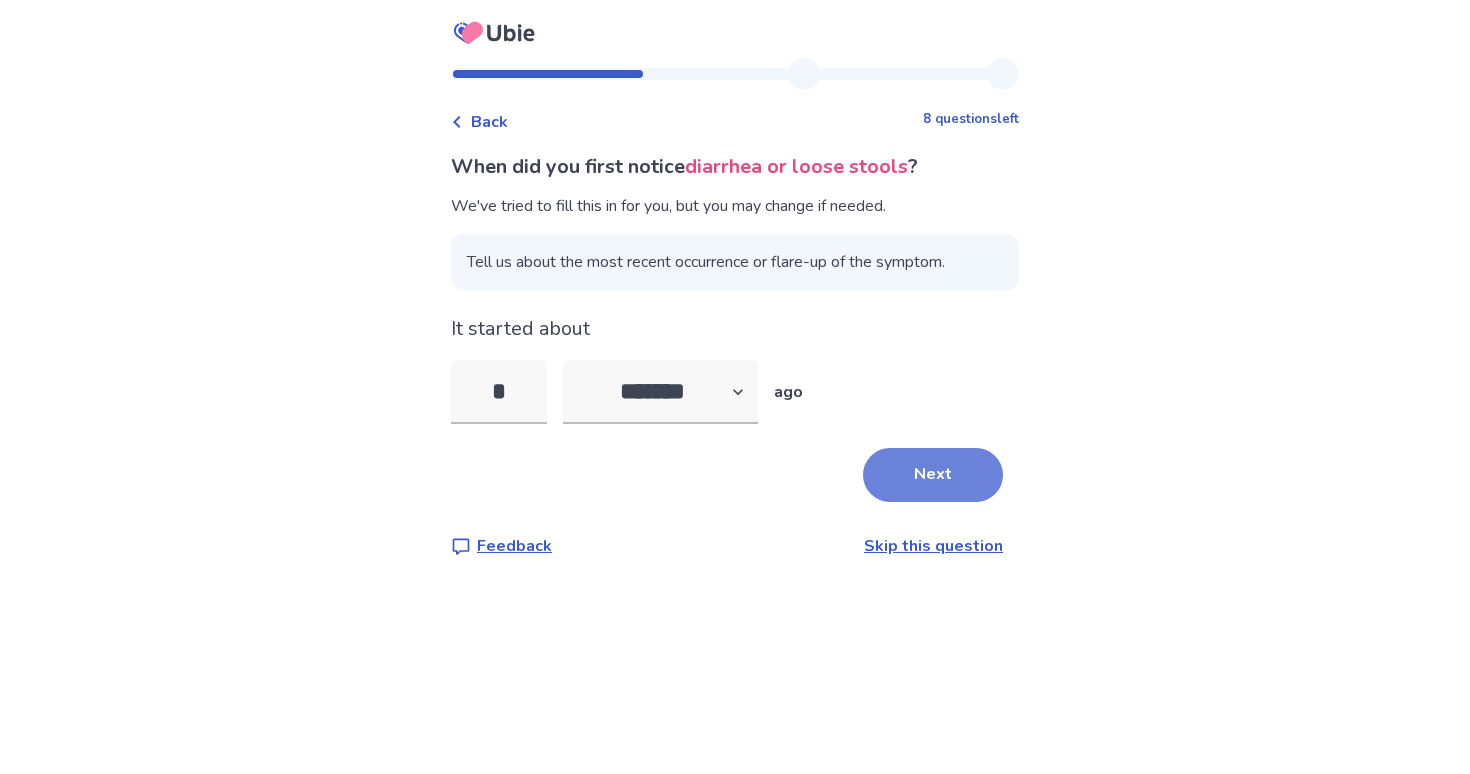 click on "Next" at bounding box center (933, 475) 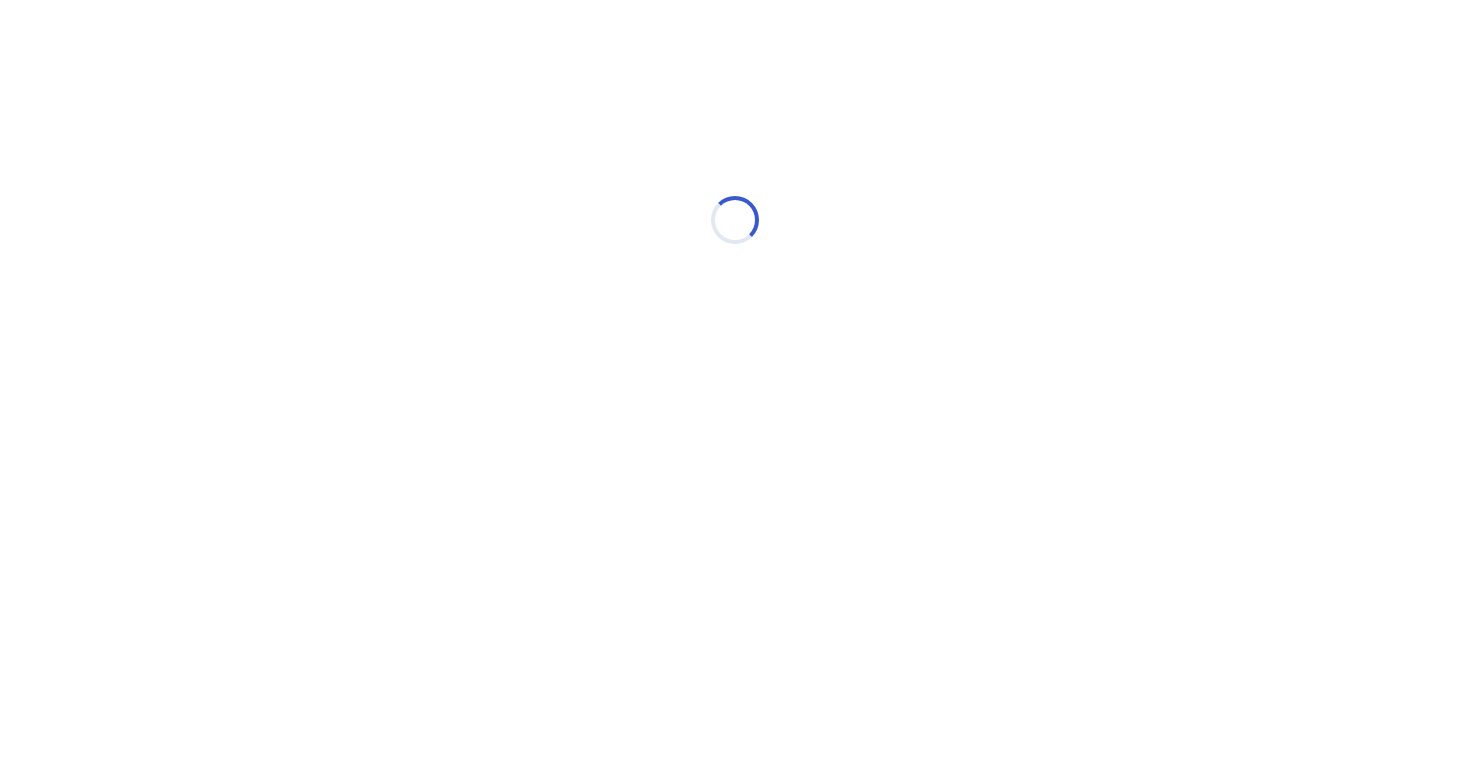 select on "*" 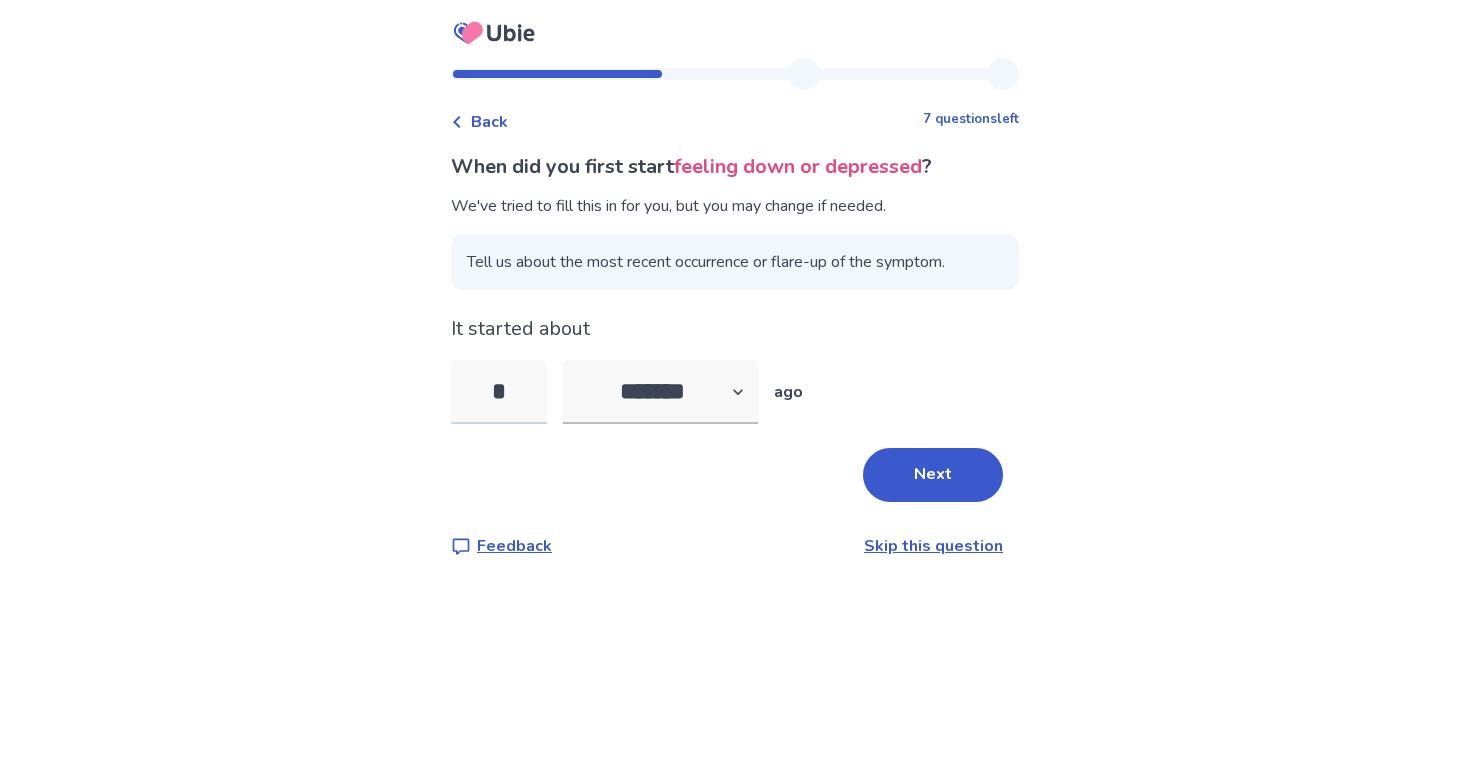 click on "*" at bounding box center [499, 392] 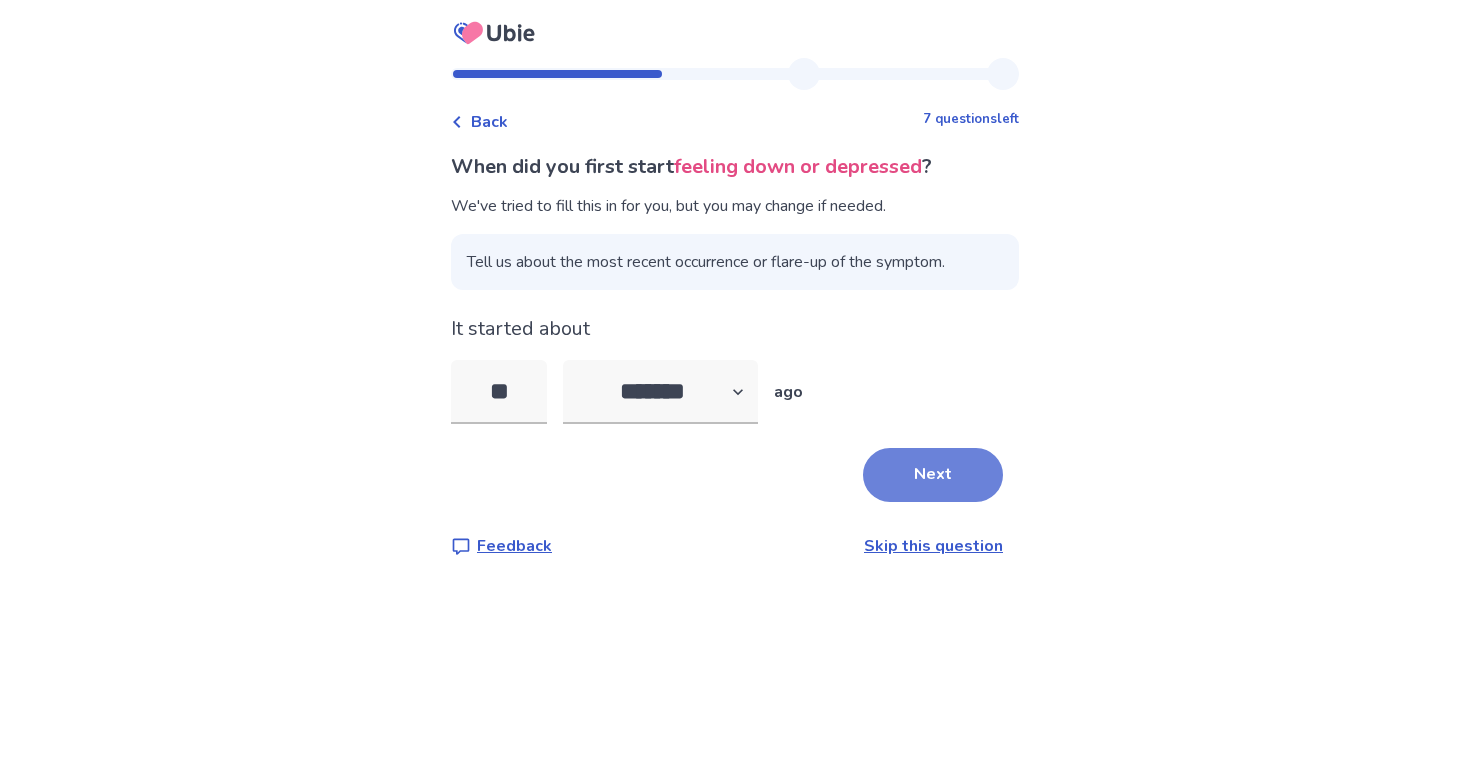 type on "**" 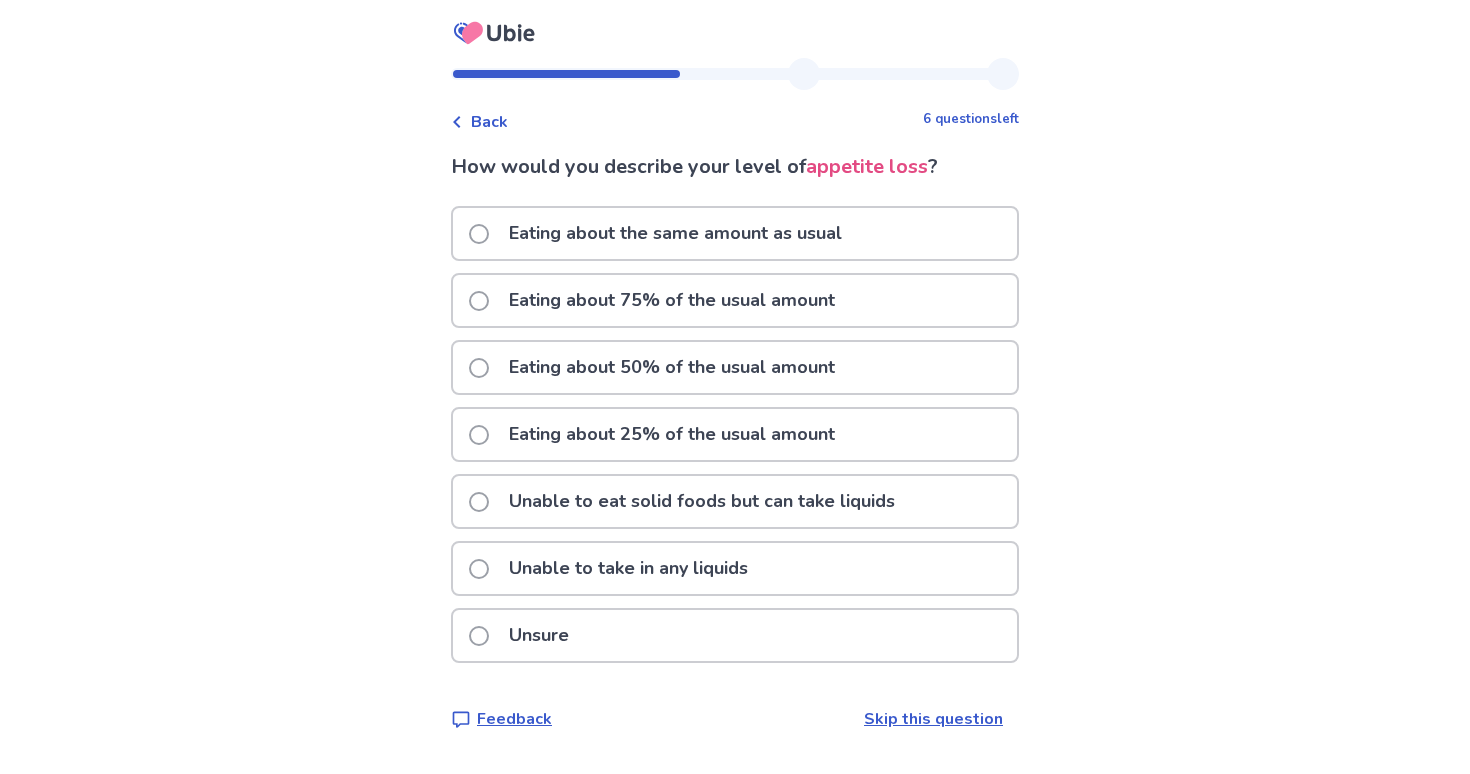 click on "Eating about 75% of the usual amount" at bounding box center (672, 300) 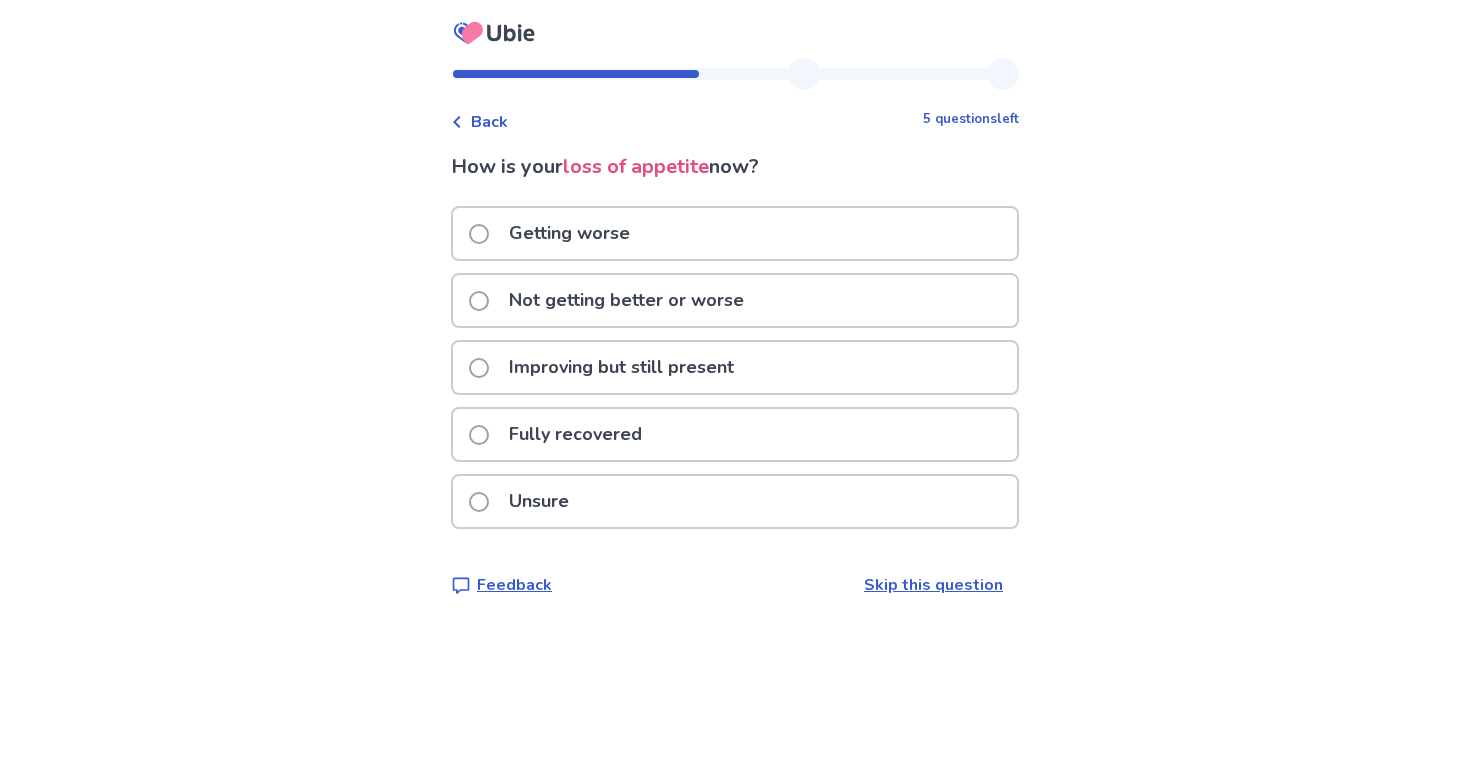 click on "Not getting better or worse" at bounding box center [626, 300] 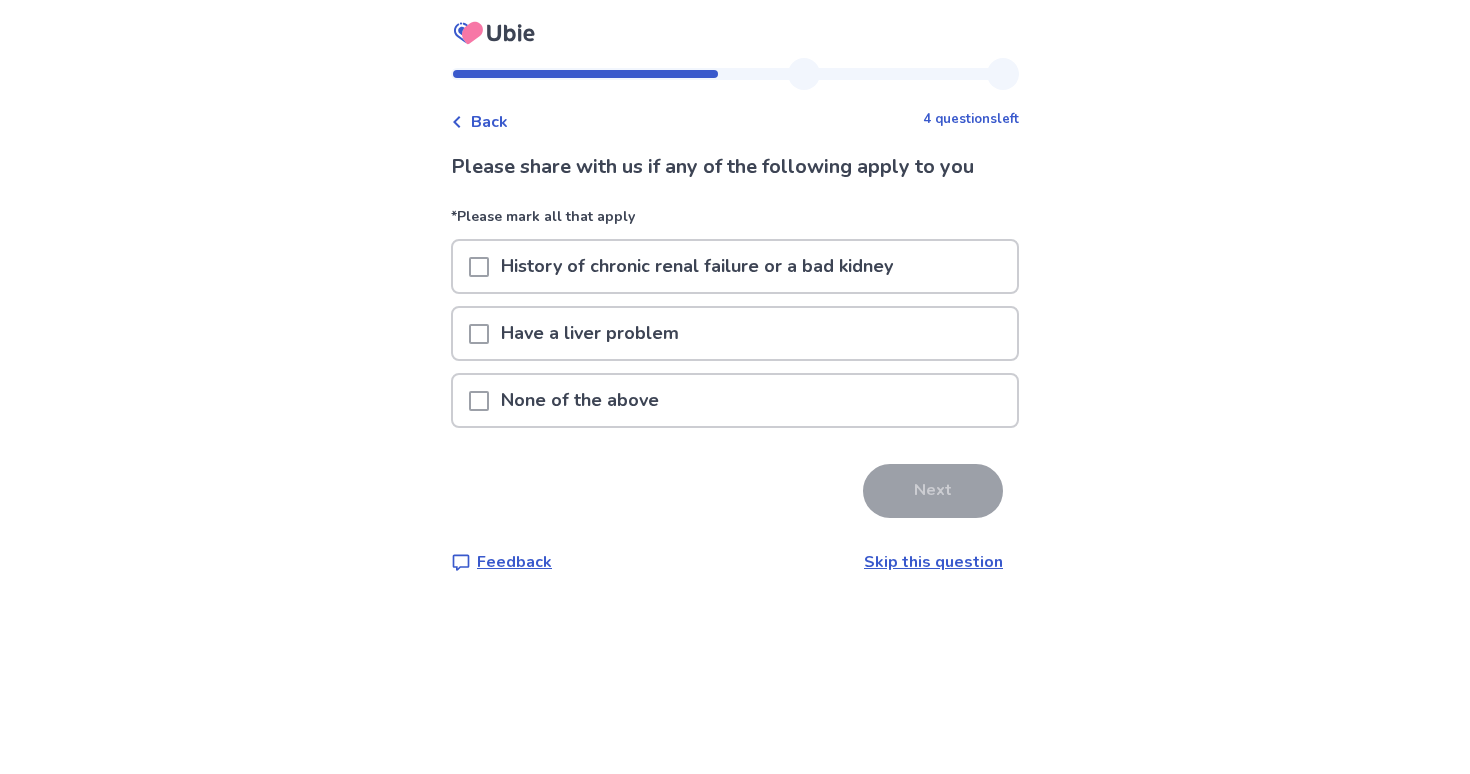 click on "None of the above" at bounding box center [735, 400] 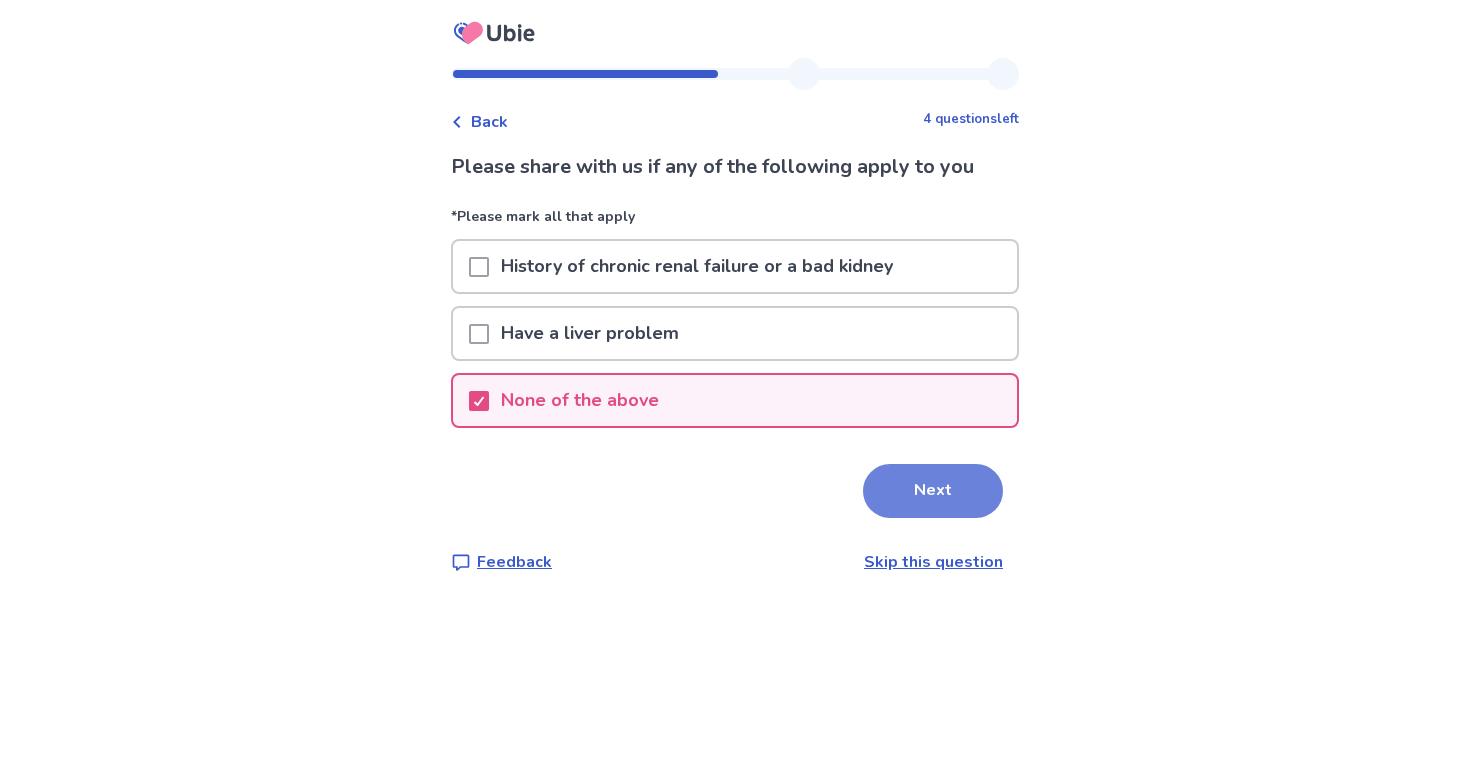 click on "Next" at bounding box center (933, 491) 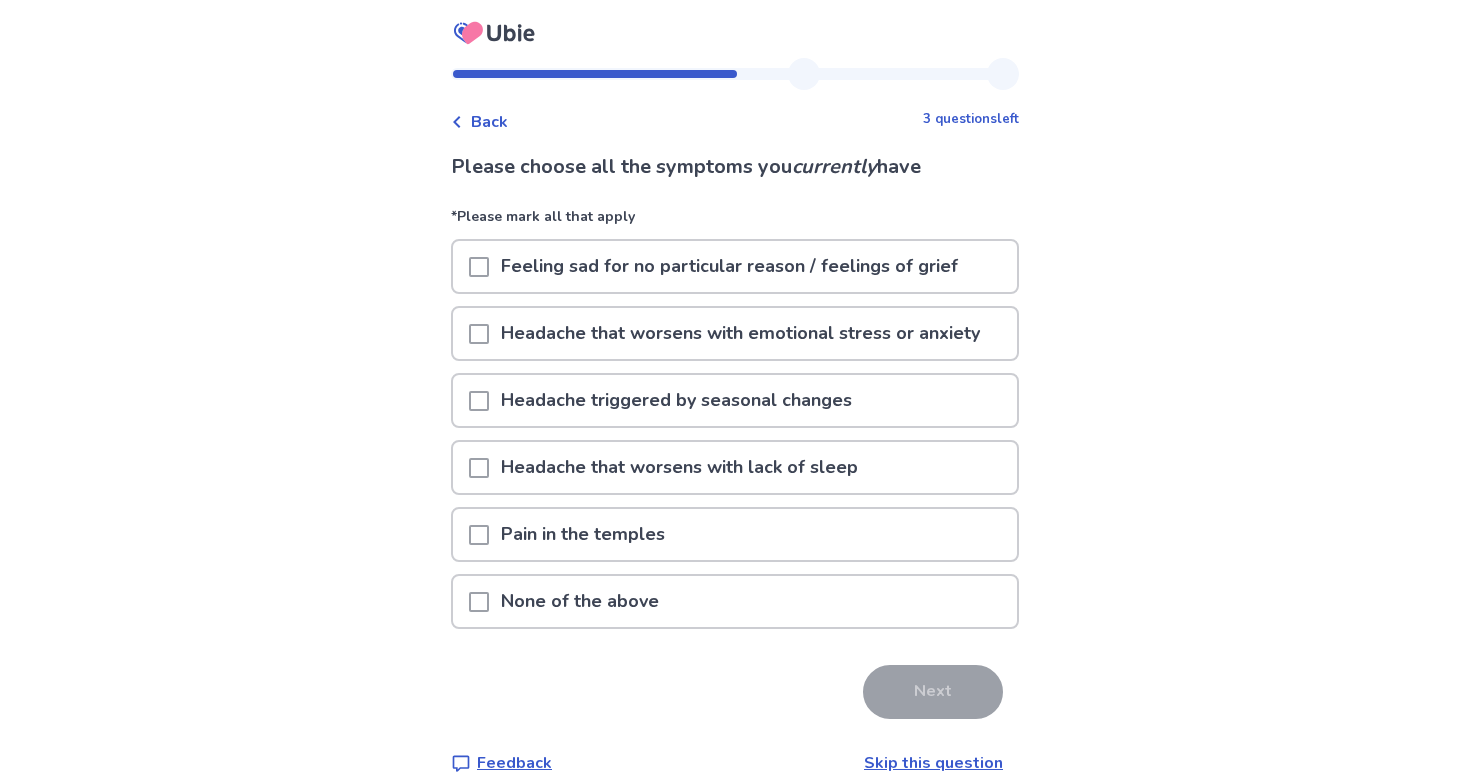 click on "Feeling sad for no particular reason / feelings of grief" at bounding box center (729, 266) 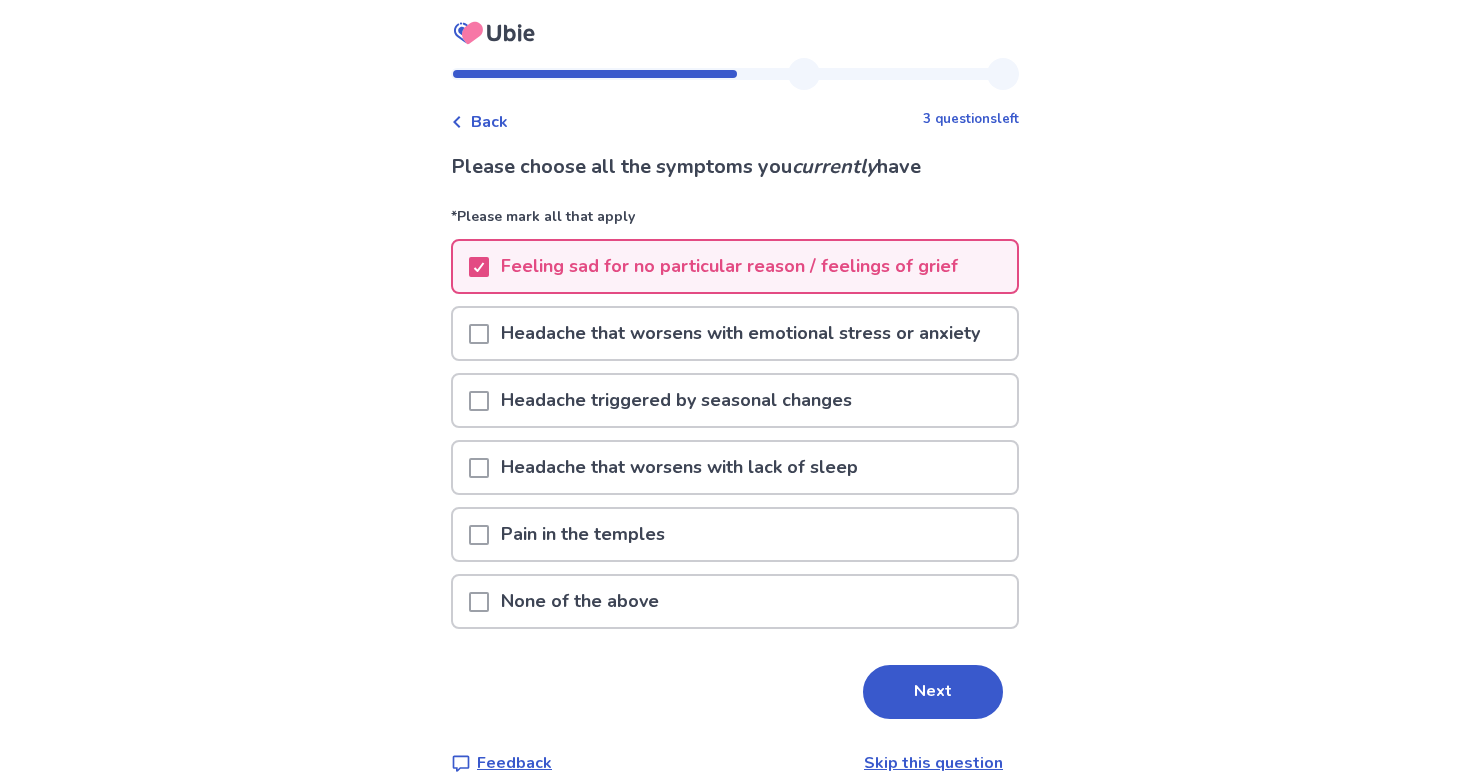 click on "Headache that worsens with emotional stress or anxiety" at bounding box center [740, 333] 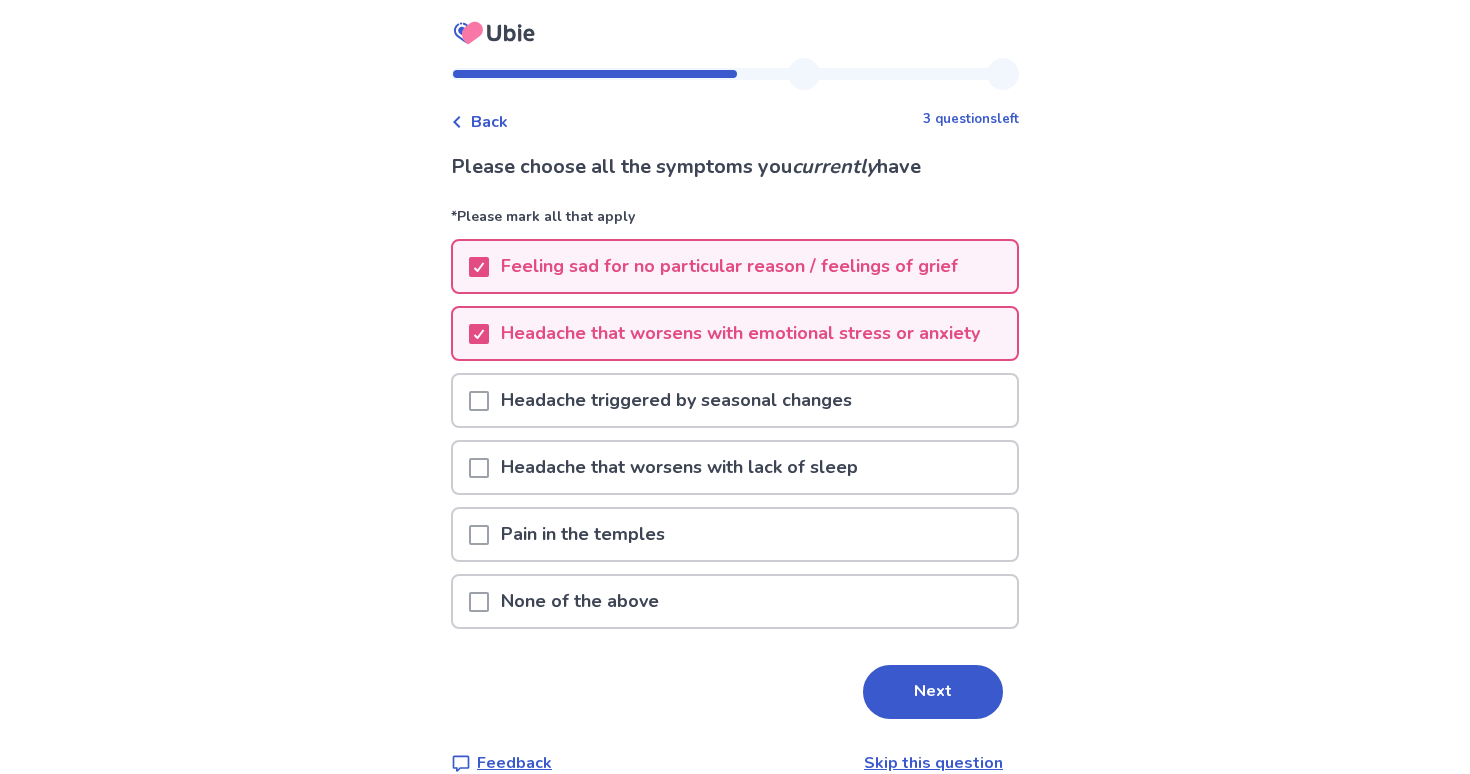 click on "Headache that worsens with lack of sleep" at bounding box center [679, 467] 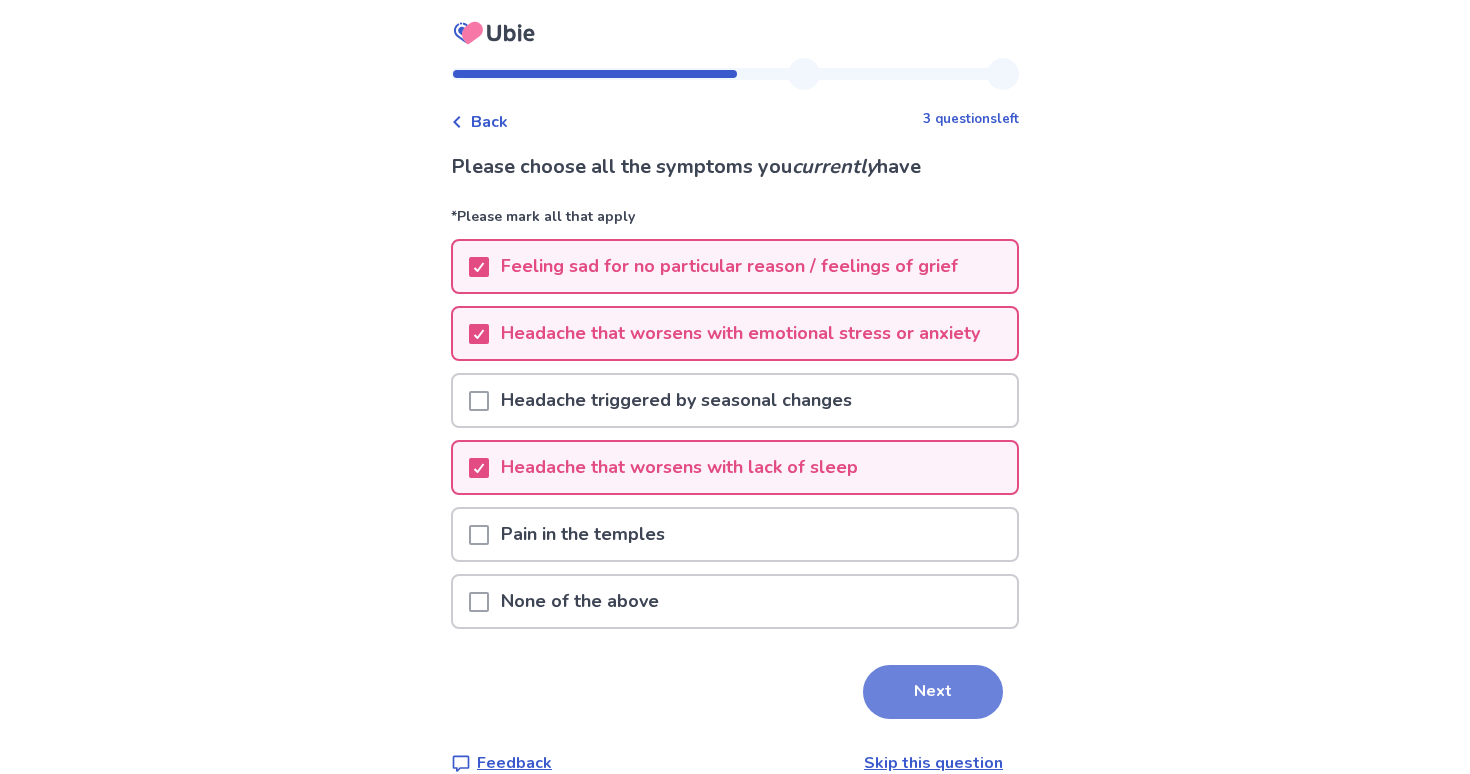 click on "Next" at bounding box center [933, 692] 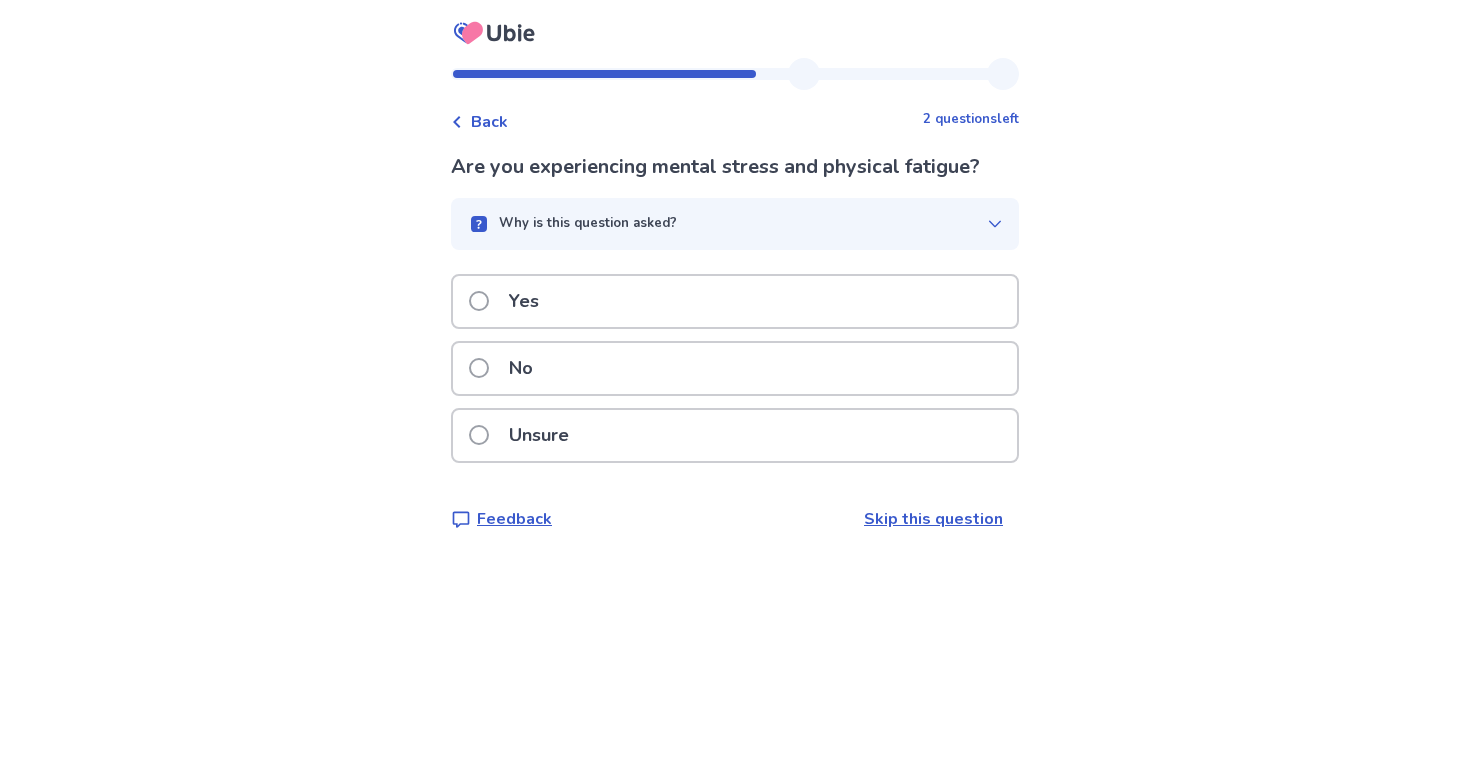 click on "Yes" at bounding box center (735, 301) 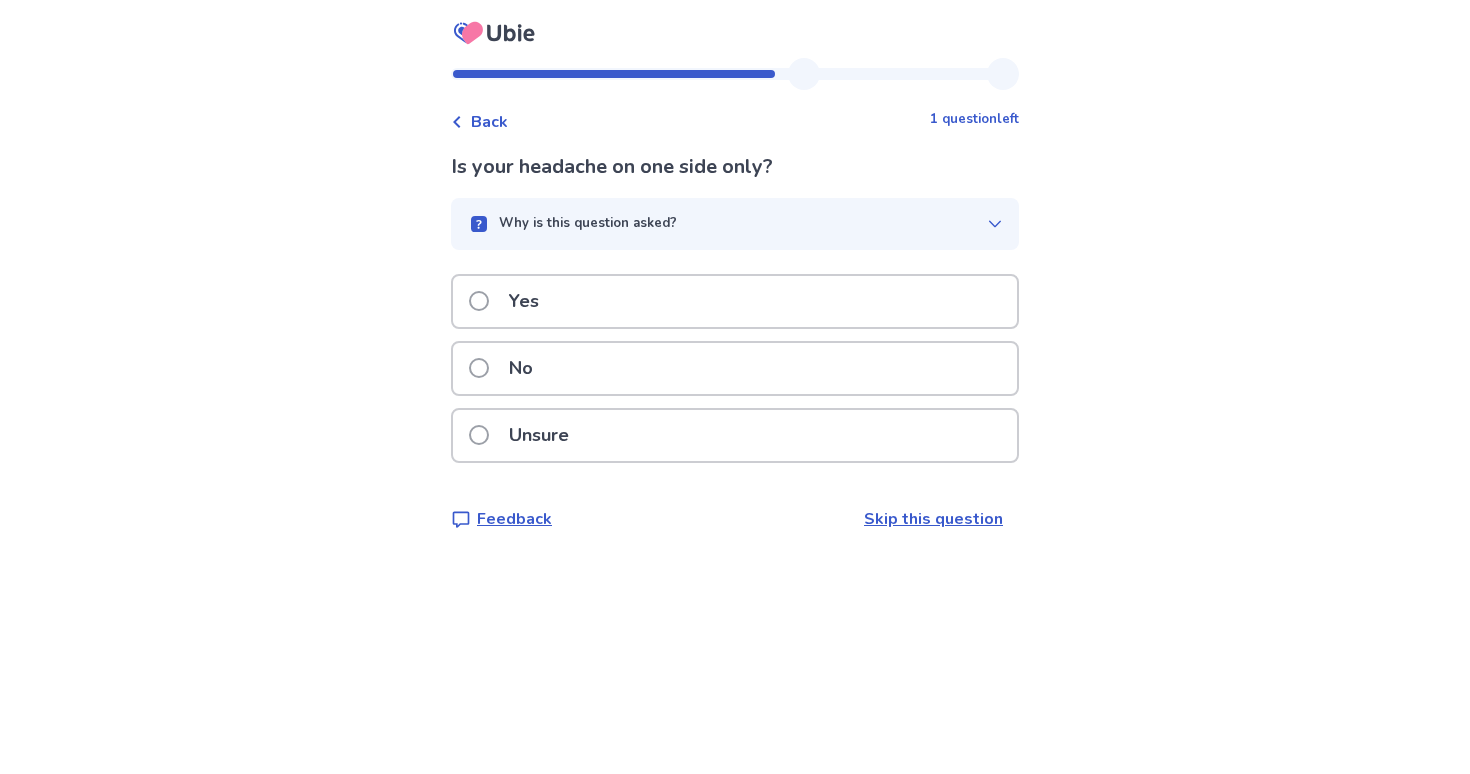 click on "No" at bounding box center [735, 368] 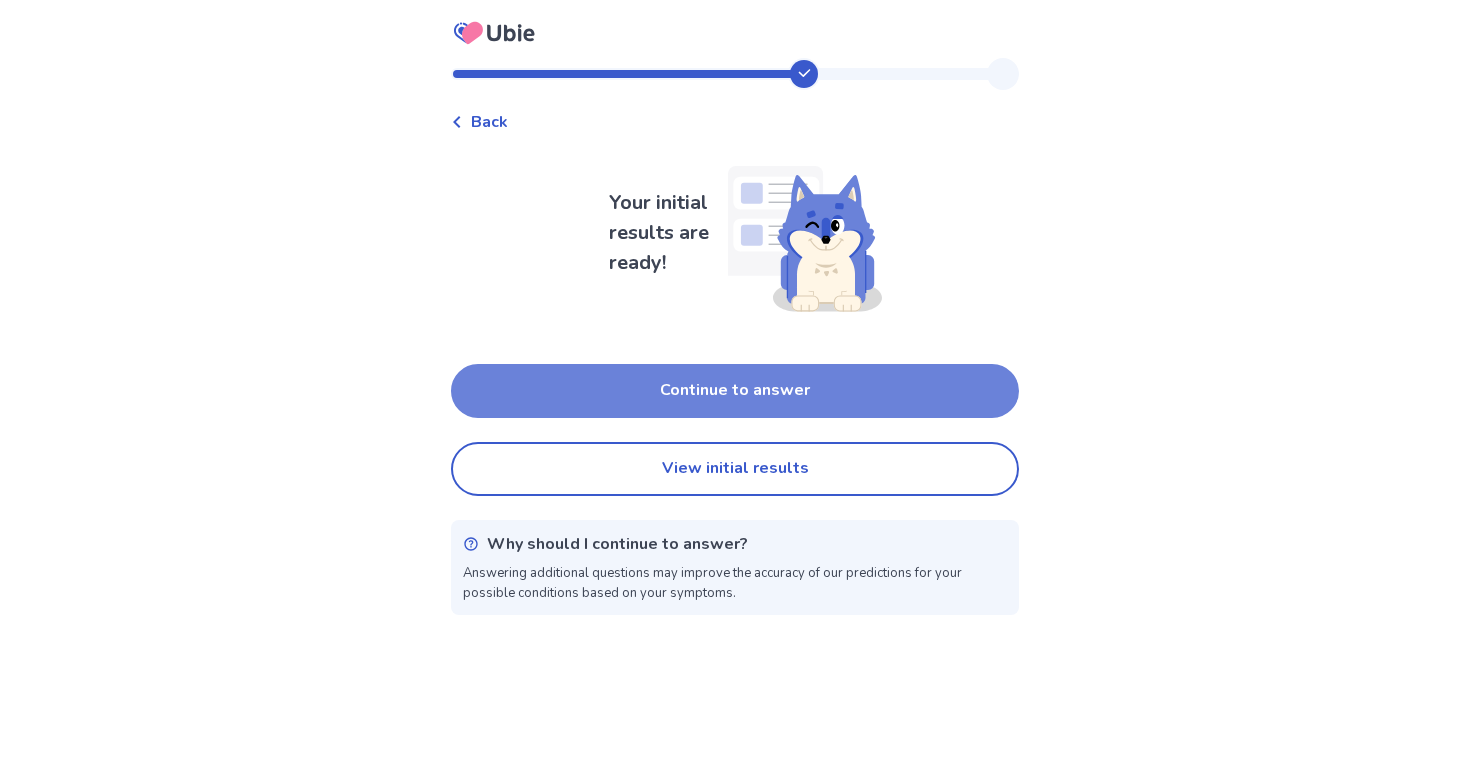 click on "Continue to answer" at bounding box center [735, 391] 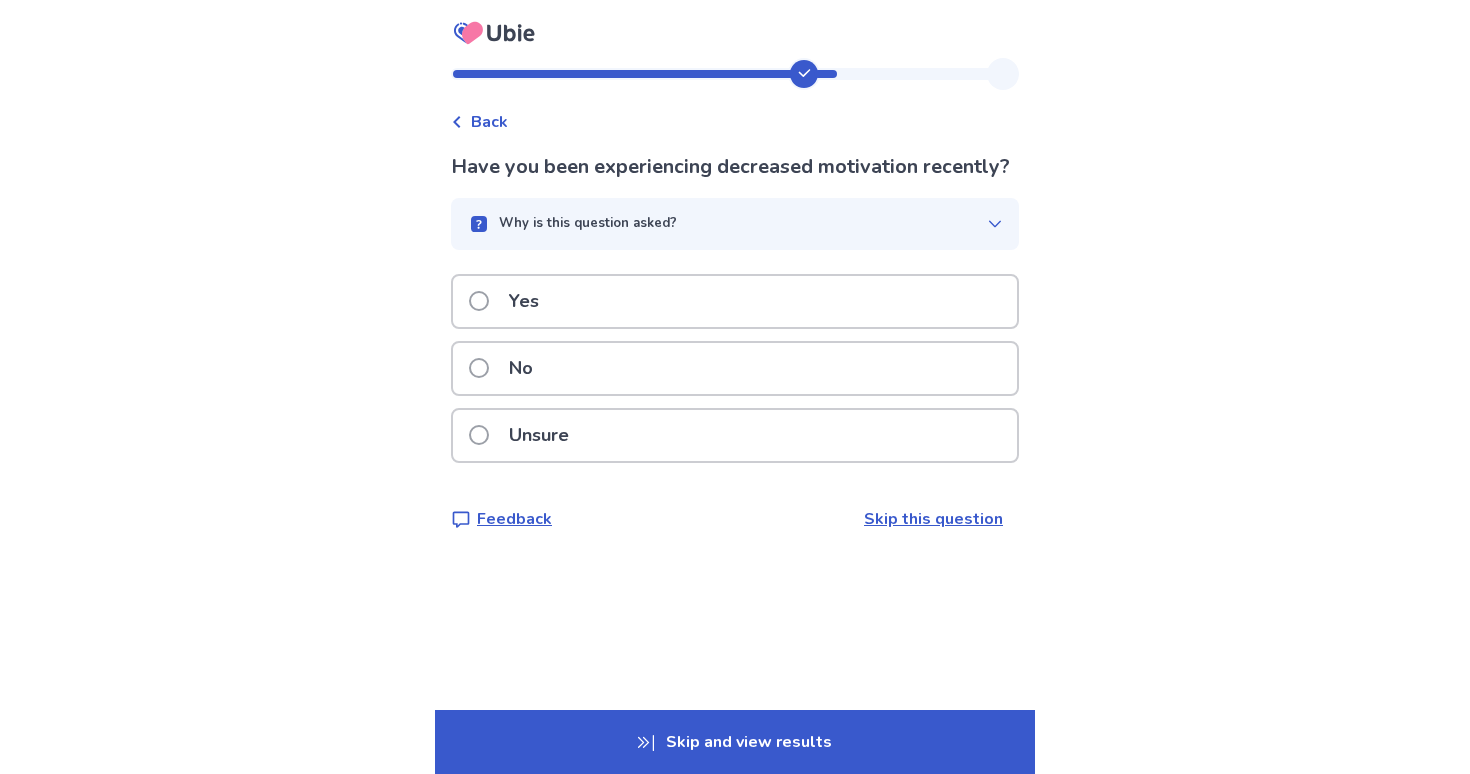 click on "Yes" at bounding box center [735, 301] 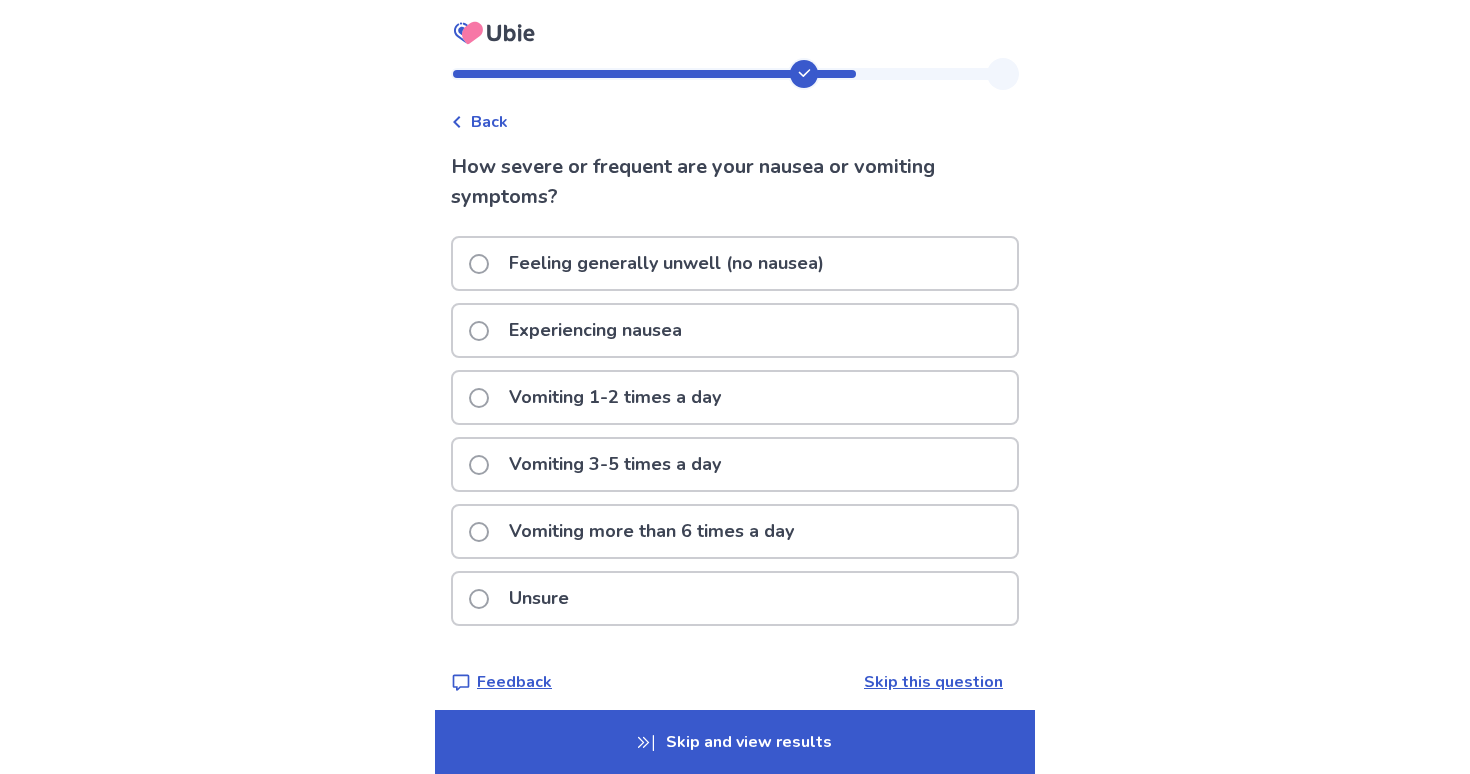 click on "Feeling generally unwell (no nausea)" at bounding box center (666, 263) 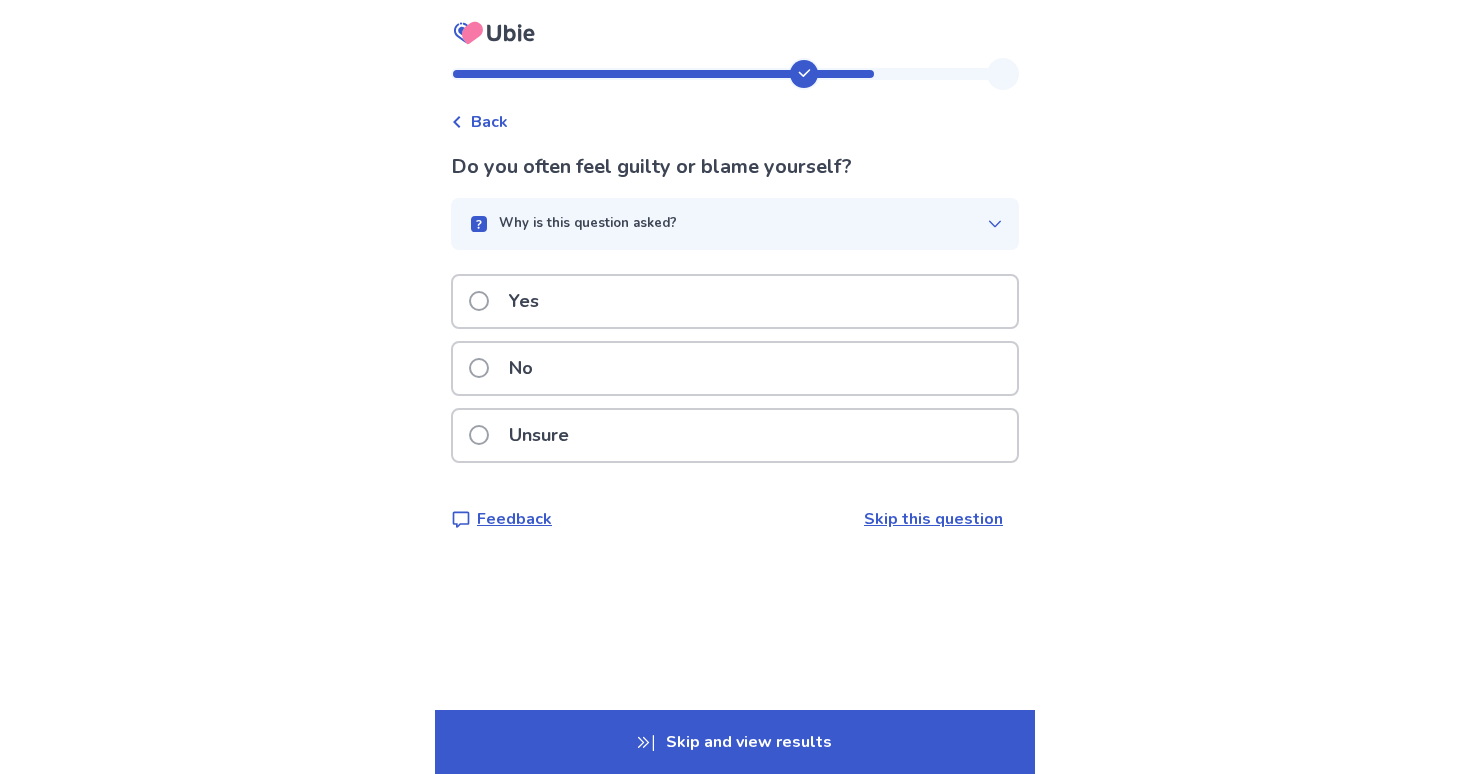 click on "No" at bounding box center [735, 368] 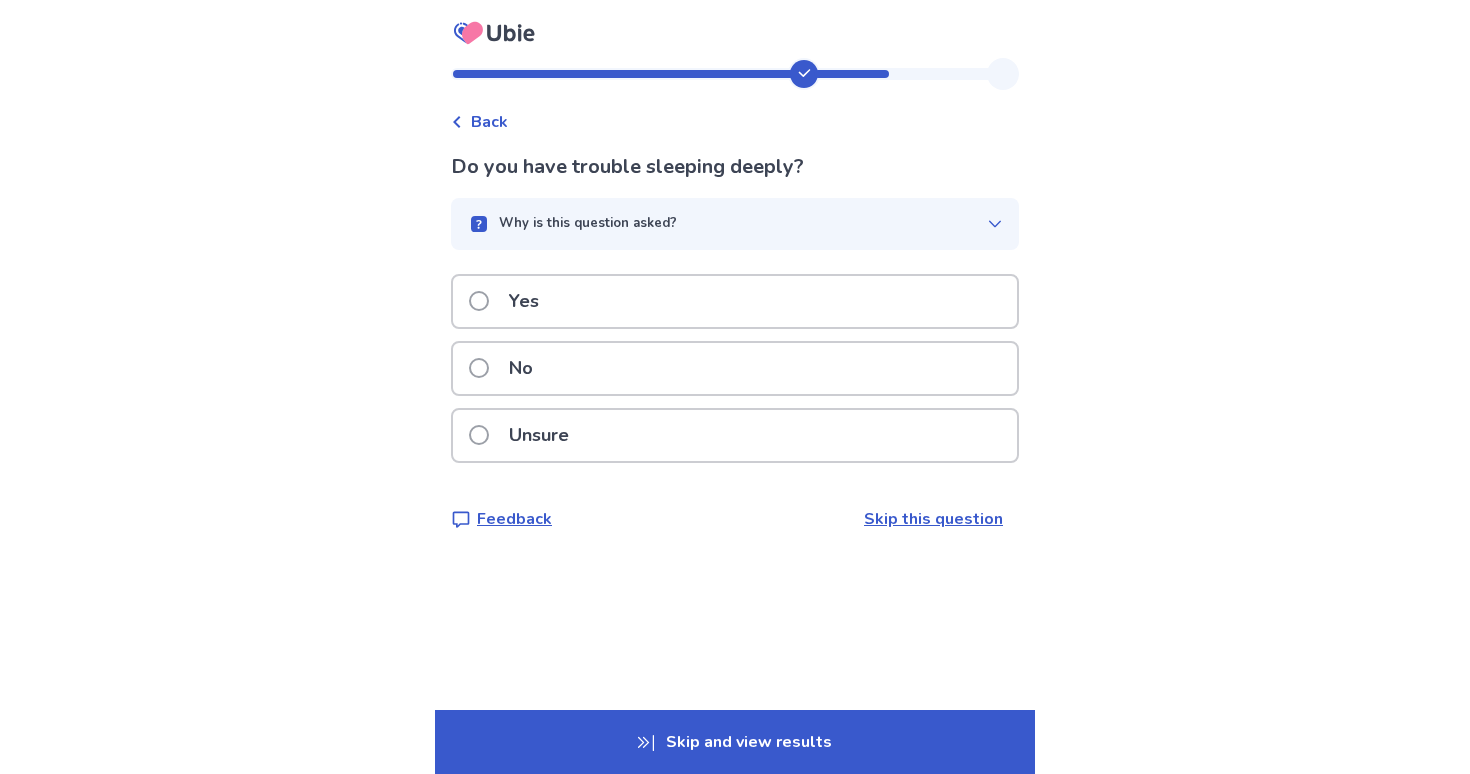 click on "No" at bounding box center (735, 368) 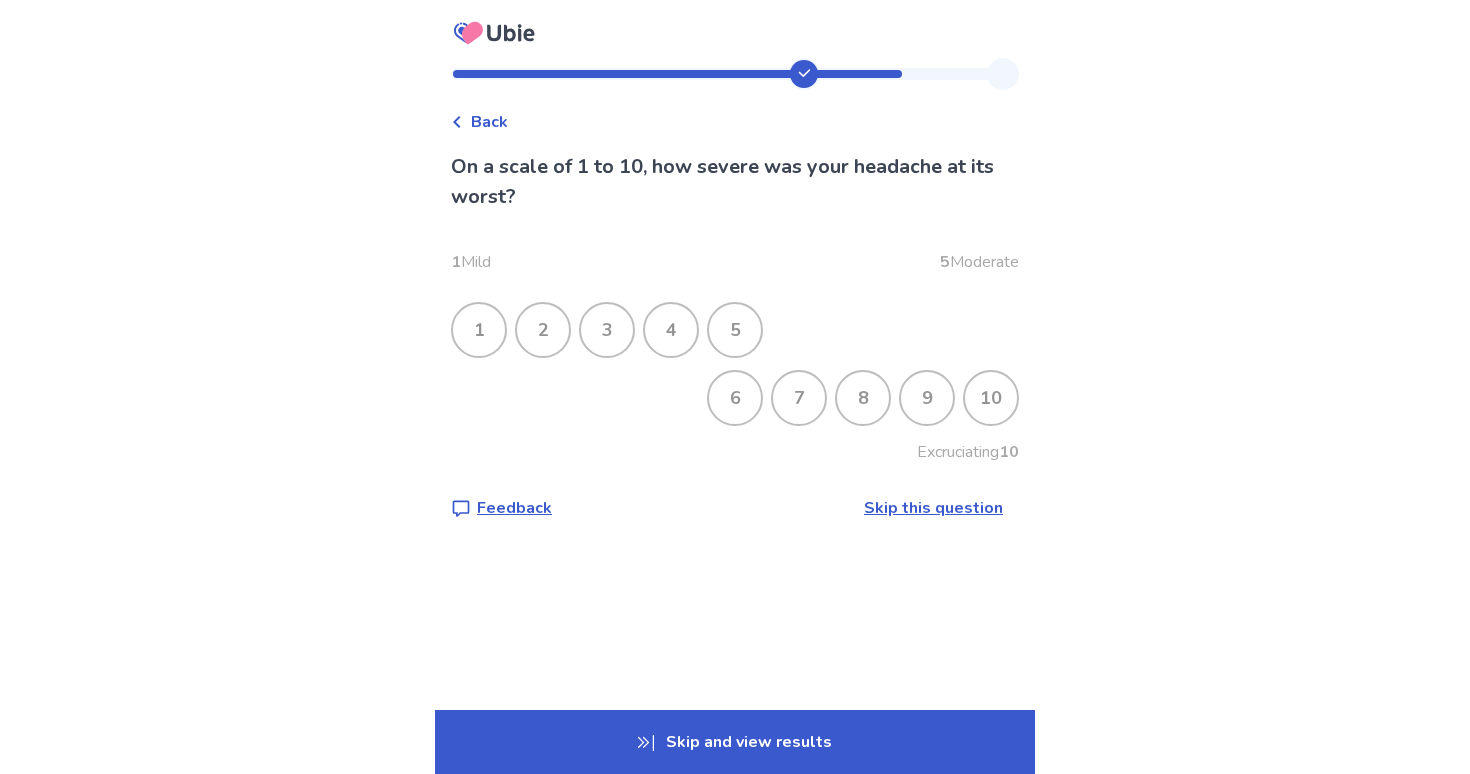 click on "4" at bounding box center (671, 330) 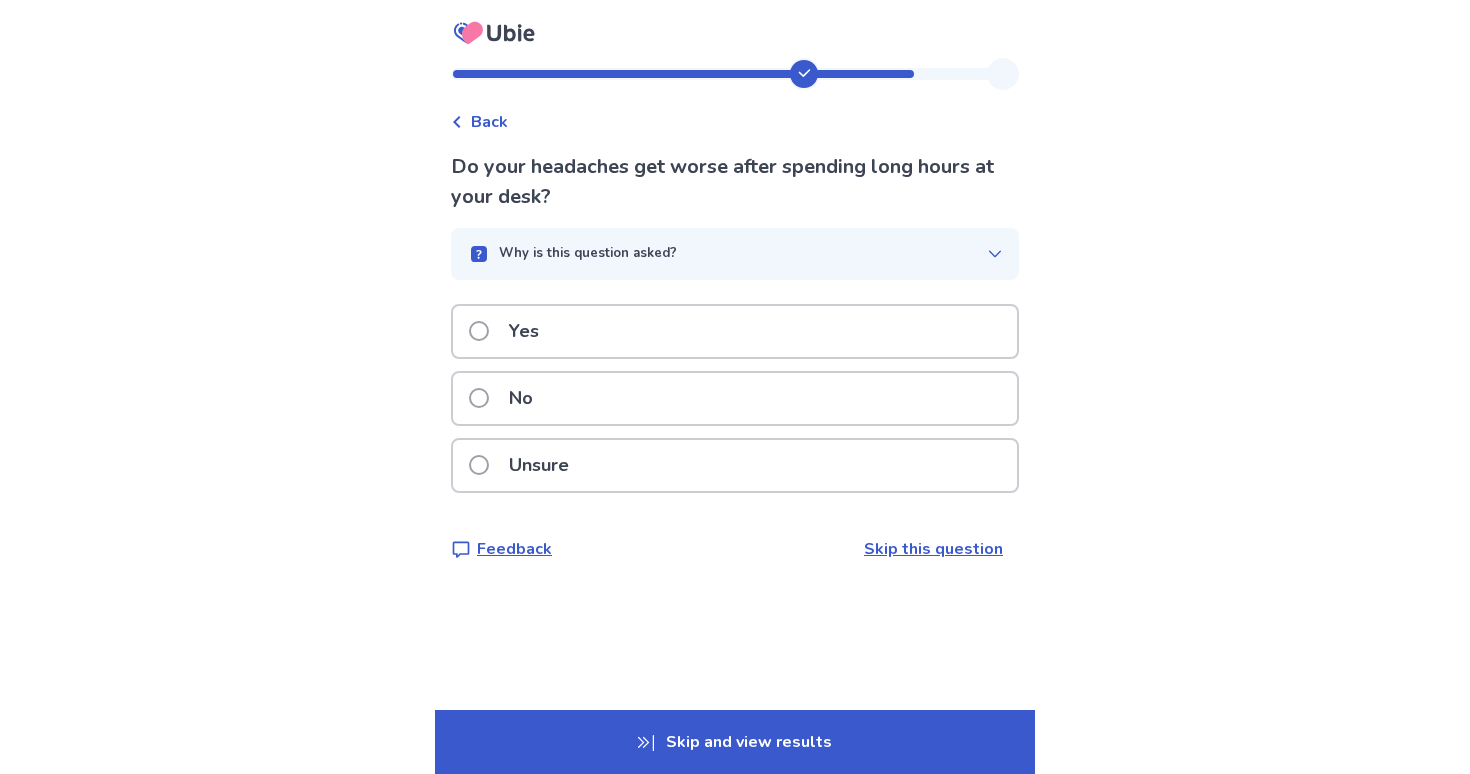 click on "No" at bounding box center (735, 398) 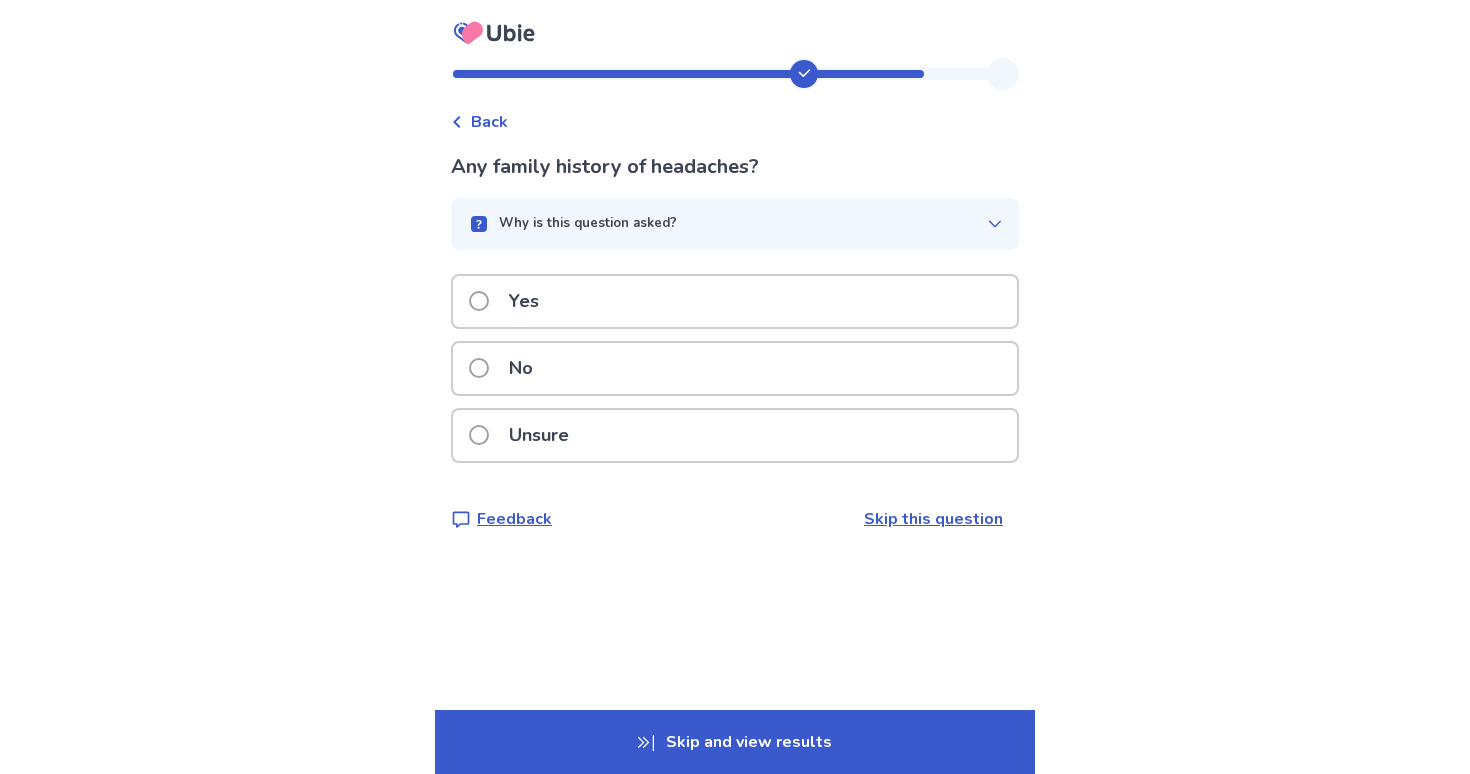 click on "No" at bounding box center (735, 368) 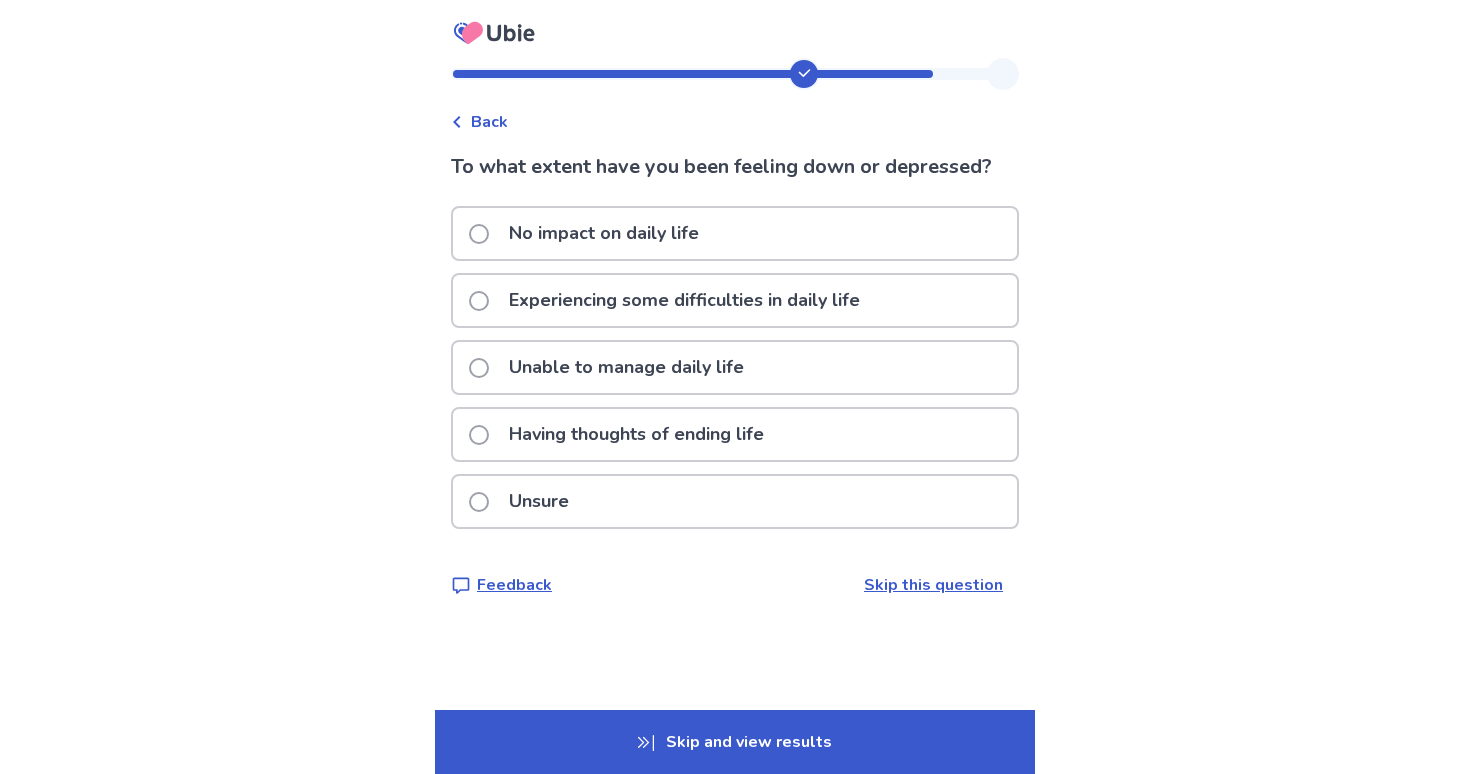 click on "Experiencing some difficulties in daily life" at bounding box center [684, 300] 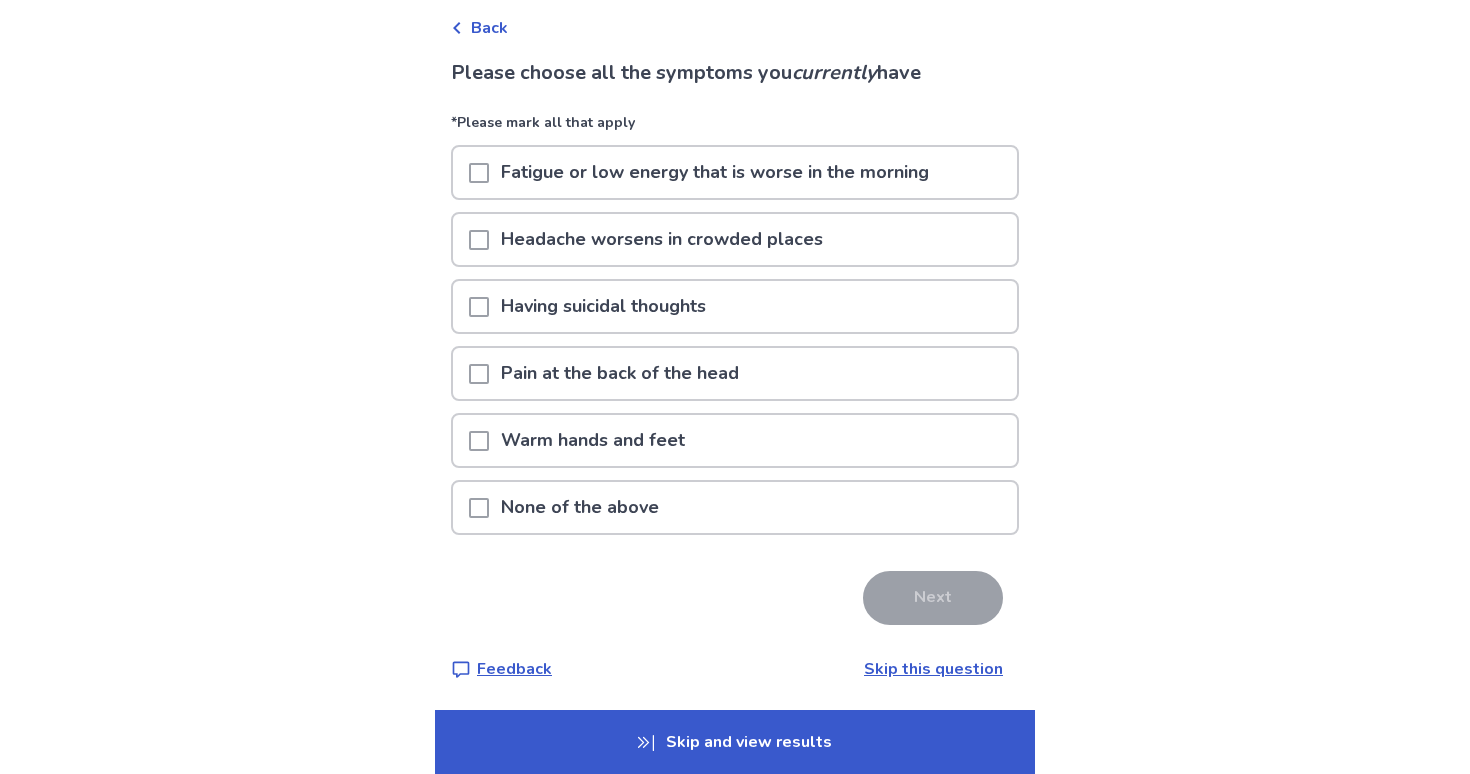 scroll, scrollTop: 97, scrollLeft: 0, axis: vertical 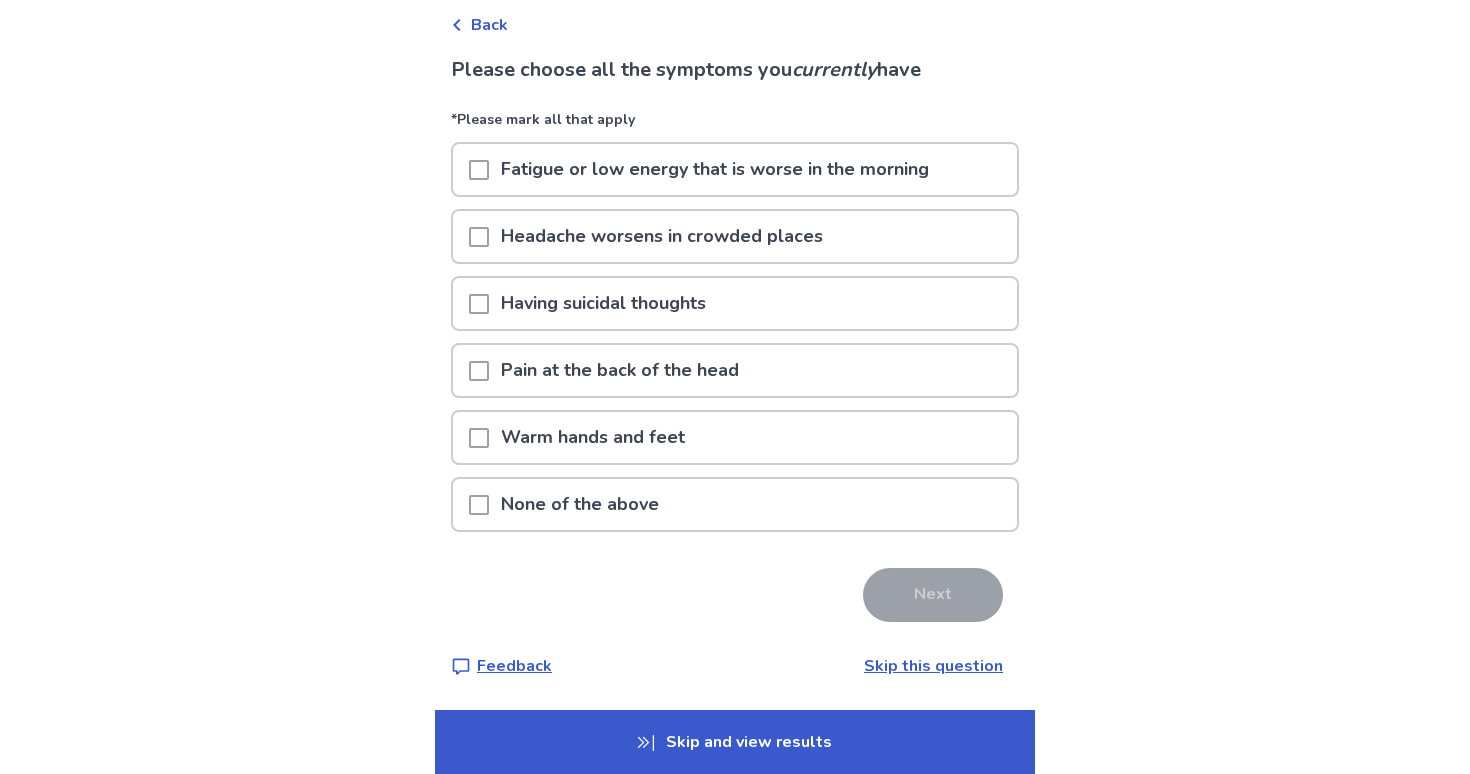 click on "Back" at bounding box center (489, 25) 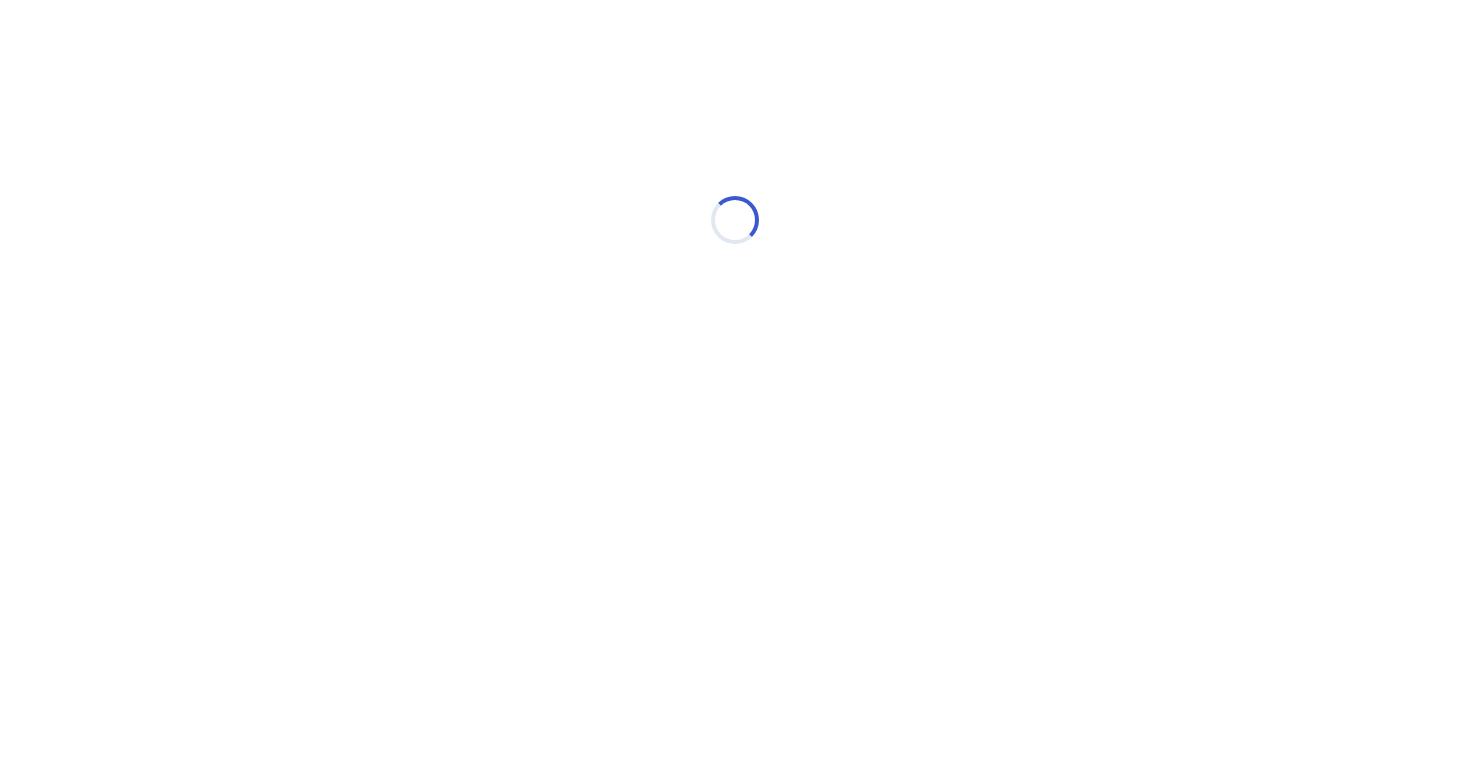 scroll, scrollTop: 0, scrollLeft: 0, axis: both 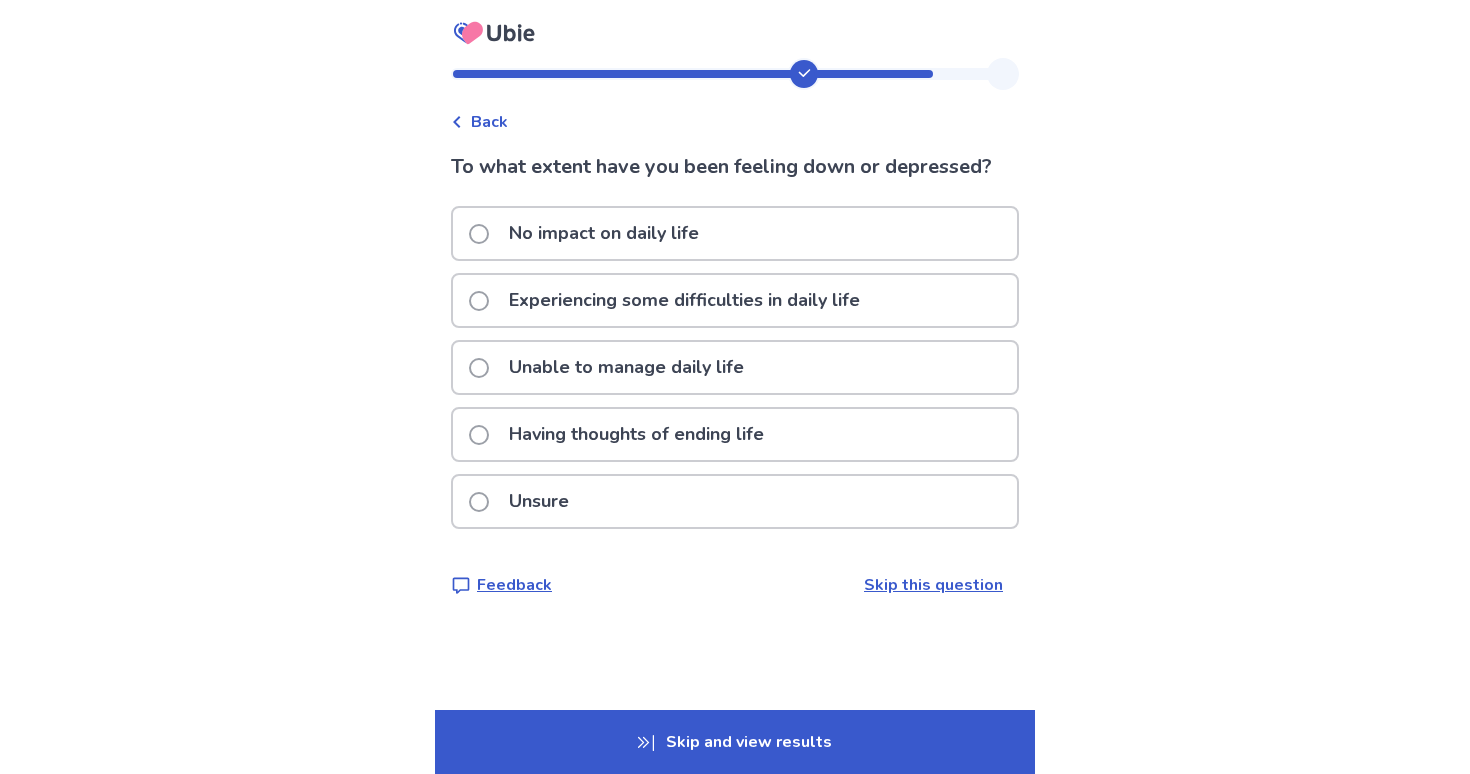 click on "Experiencing some difficulties in daily life" at bounding box center [684, 300] 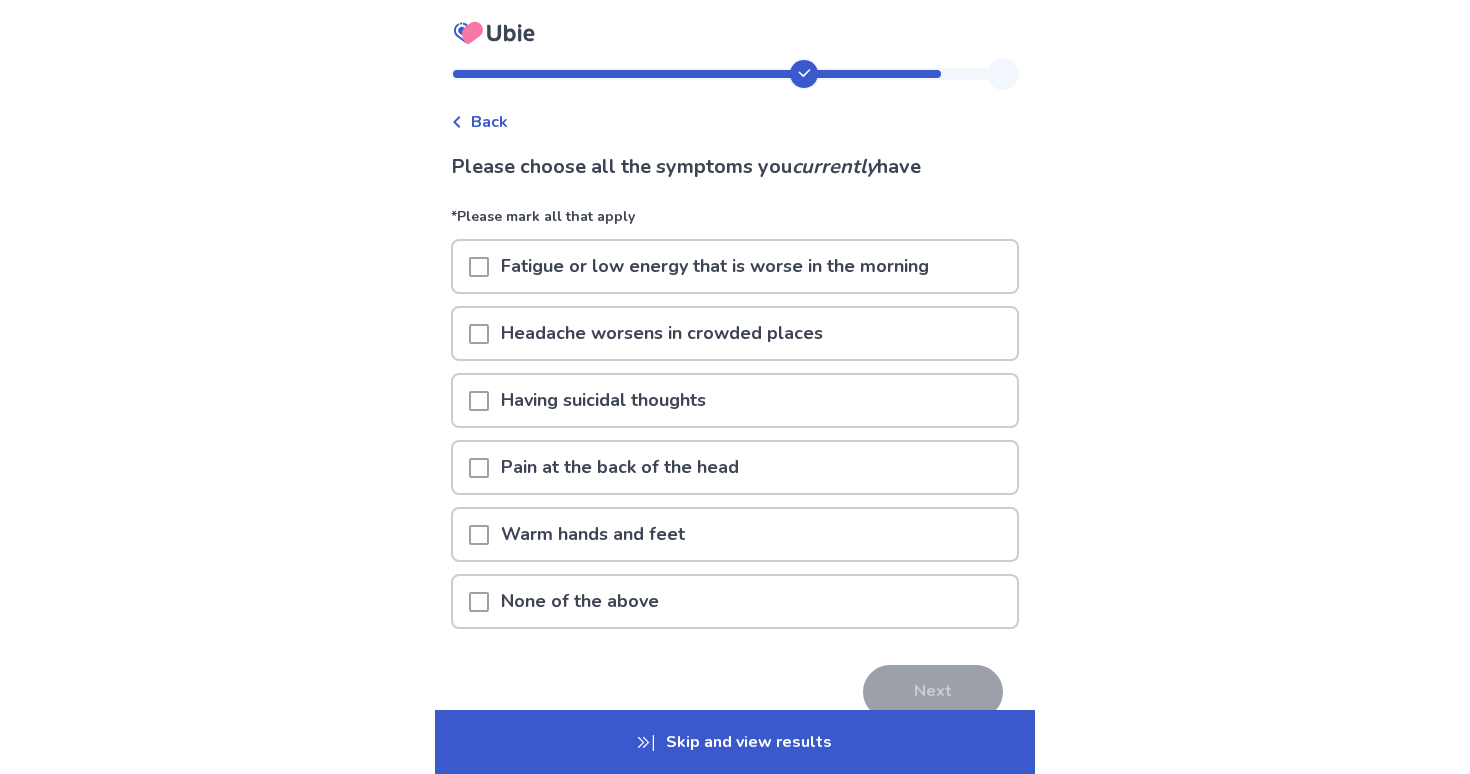 click on "Fatigue or low energy that is worse in the morning" at bounding box center (715, 266) 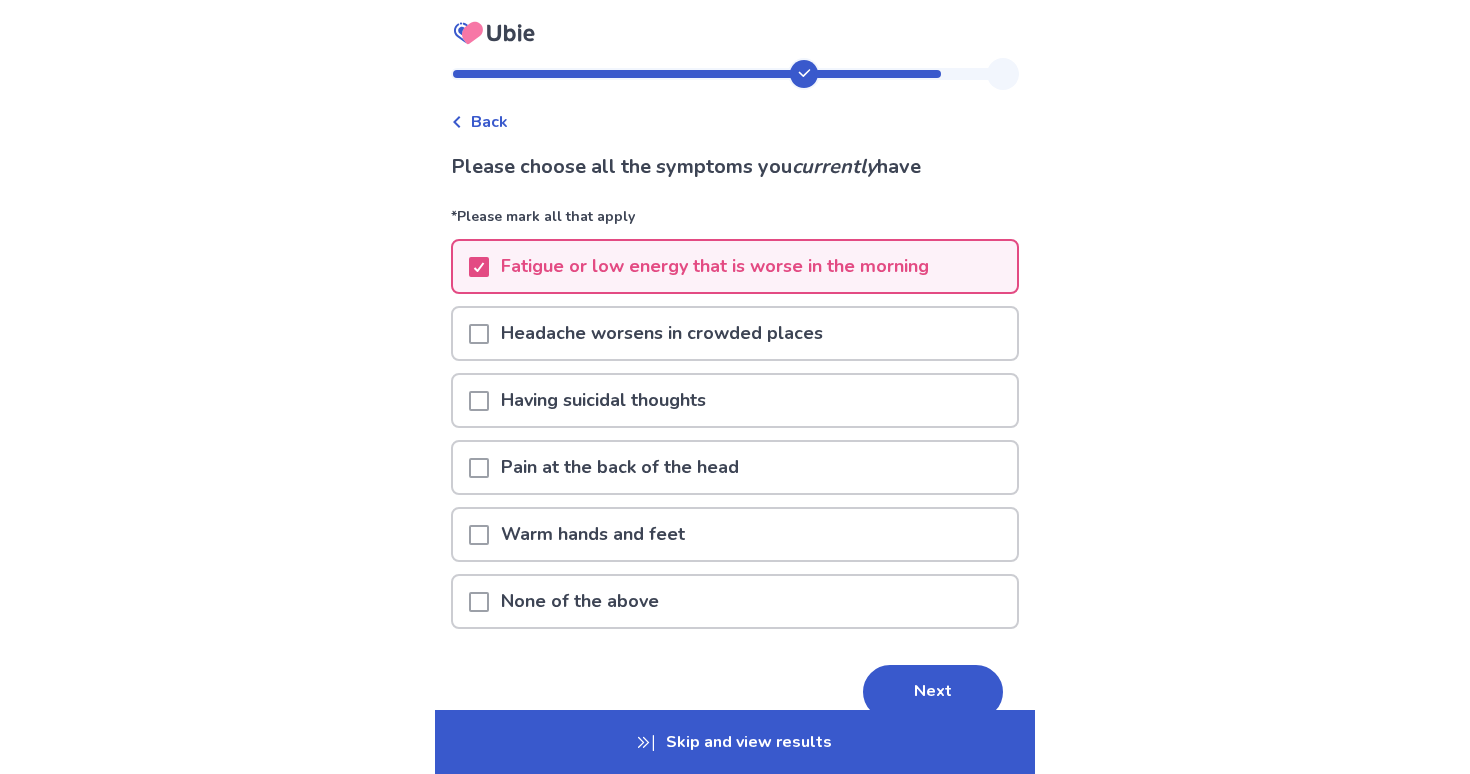 click on "Fatigue or low energy that is worse in the morning" at bounding box center [715, 266] 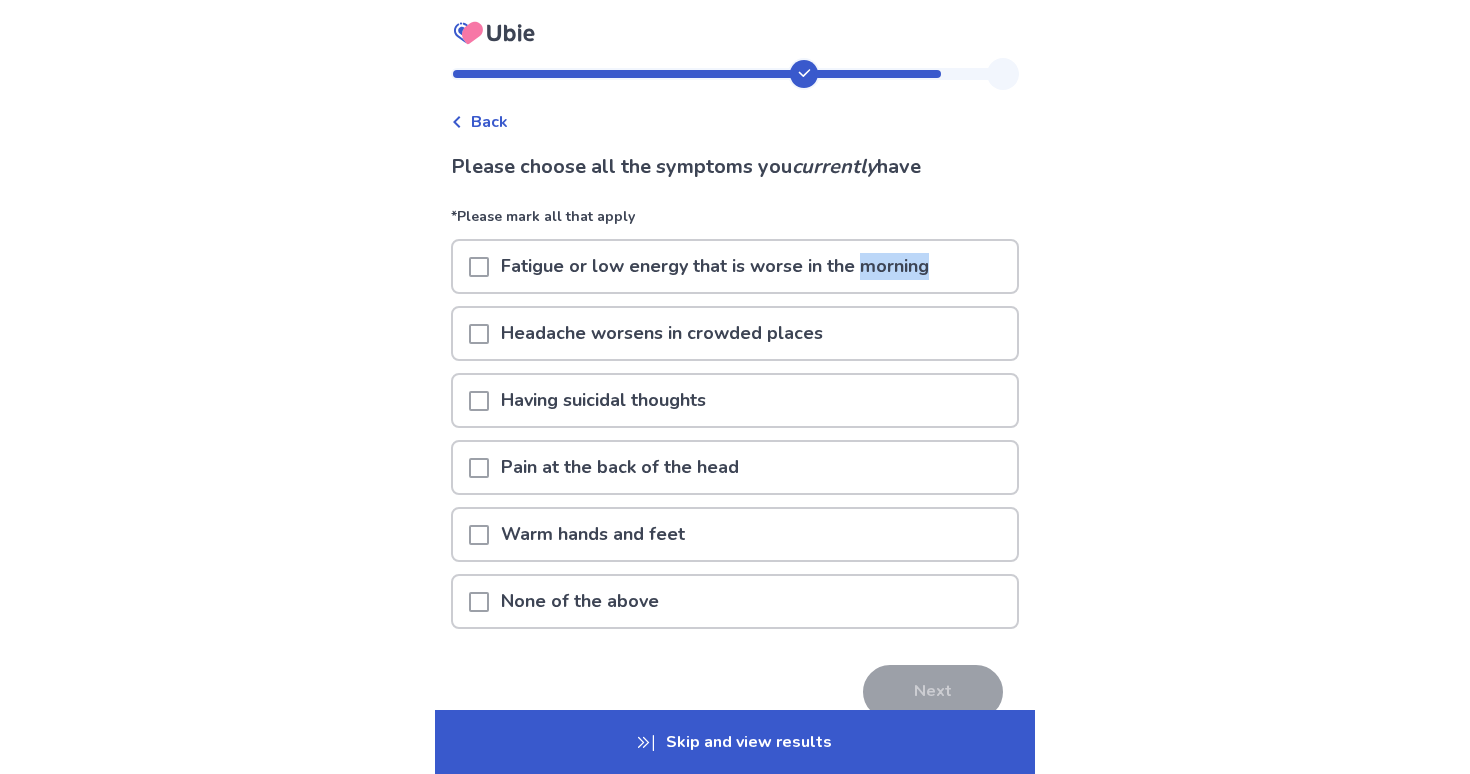 click on "Fatigue or low energy that is worse in the morning" at bounding box center [715, 266] 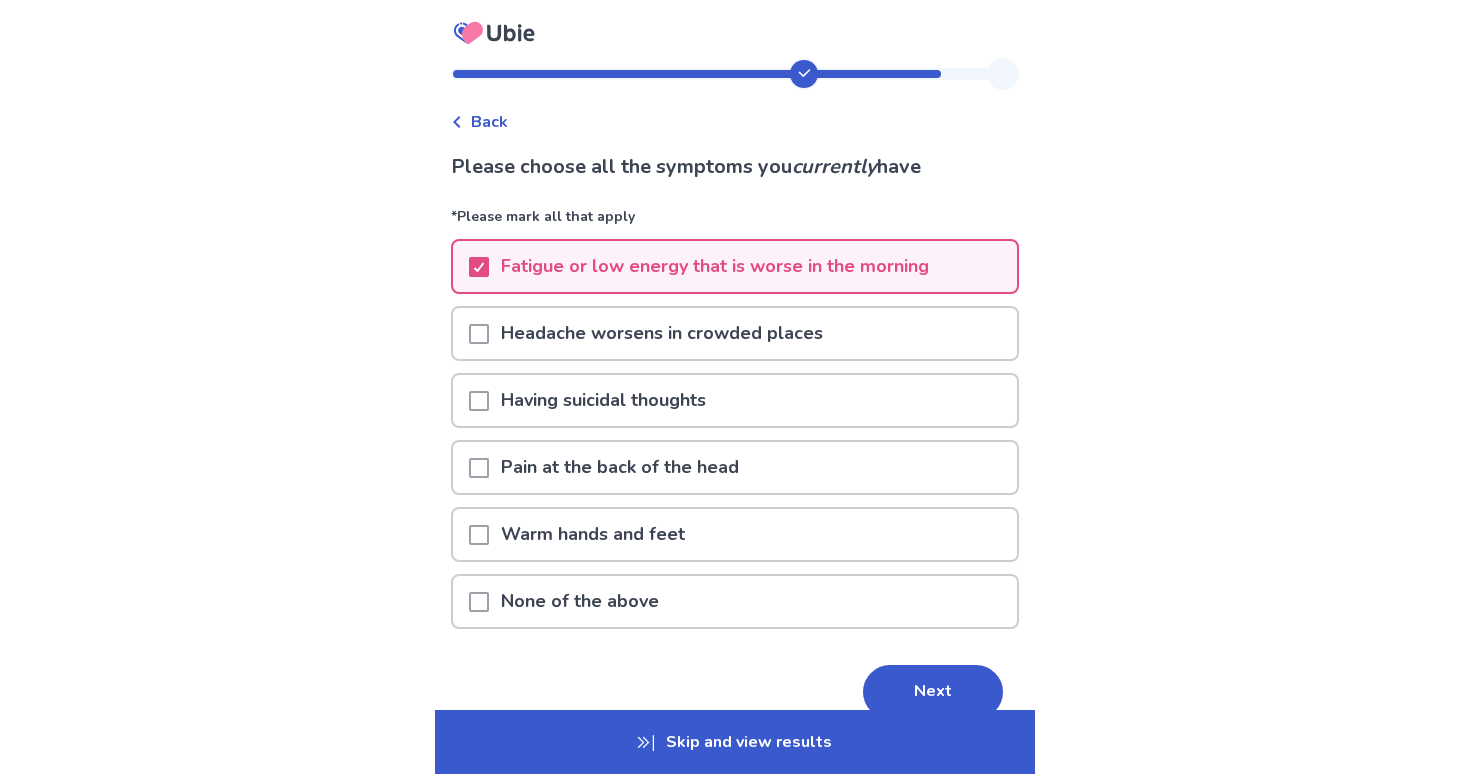 click on "Back Please choose all the symptoms you  currently  have *Please mark all that apply Fatigue or low energy that is worse in the morning Headache worsens in crowded places Having suicidal thoughts Pain at the back of the head Warm hands and feet None of the above Next Feedback Skip this question Skip and view results" at bounding box center (735, 435) 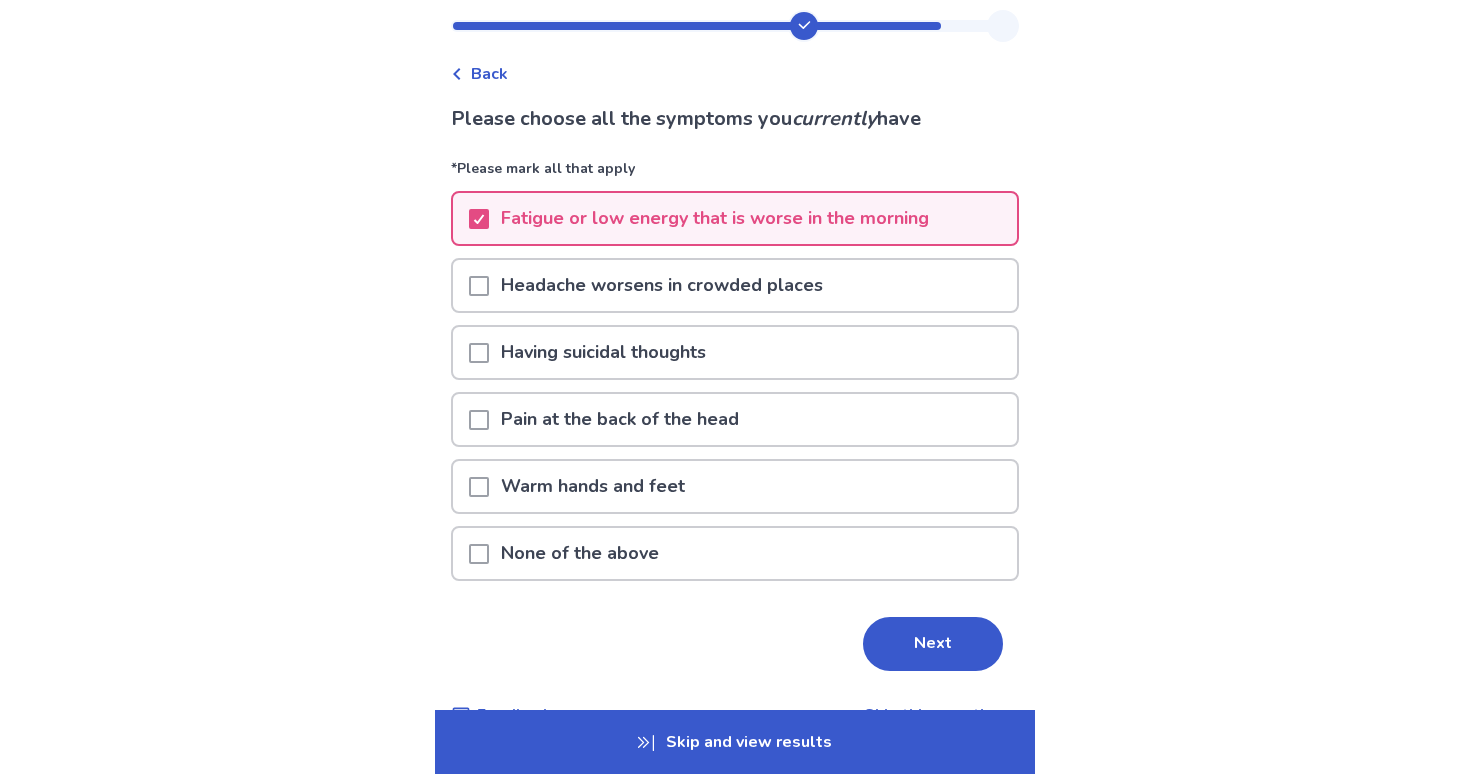 scroll, scrollTop: 62, scrollLeft: 0, axis: vertical 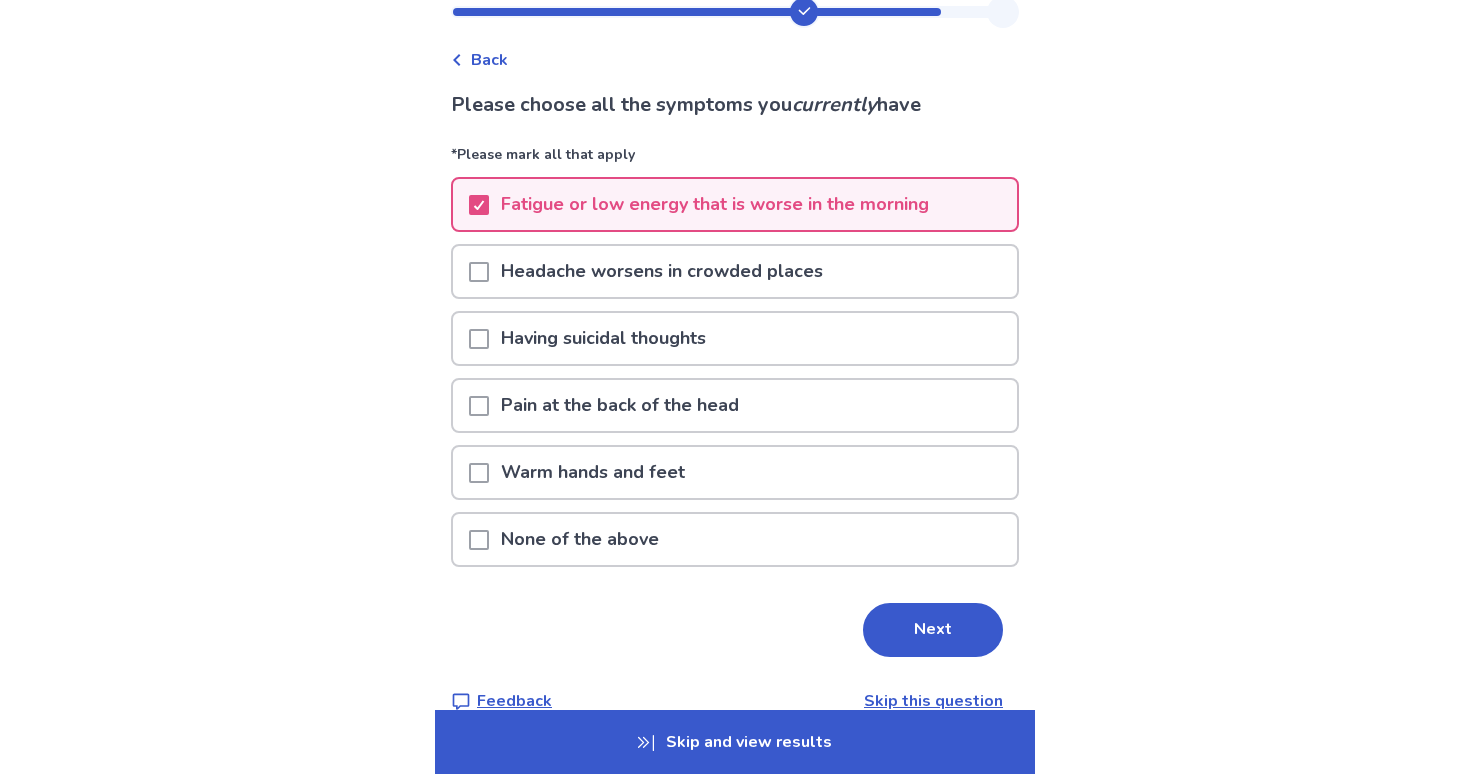click on "Pain at the back of the head" at bounding box center (735, 405) 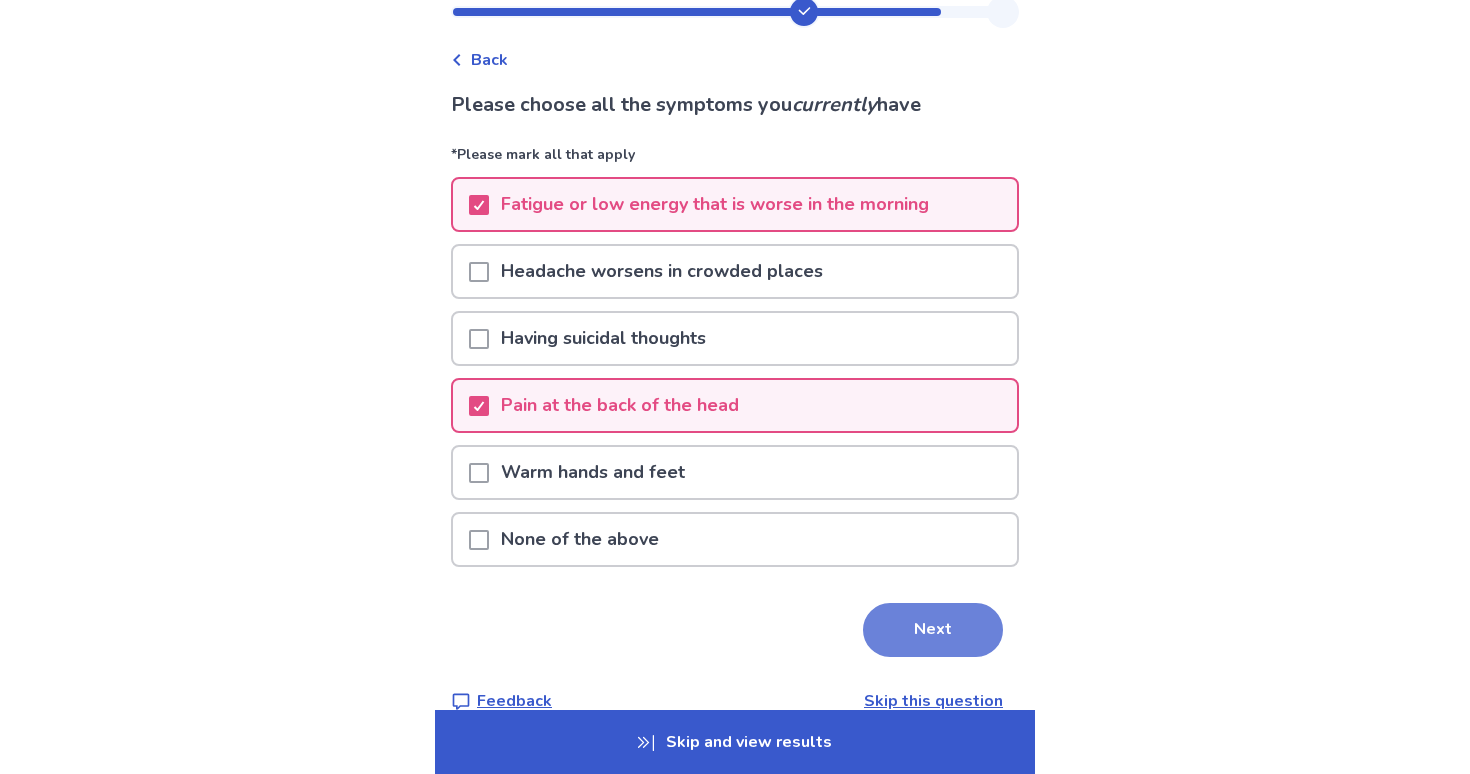 click on "Next" at bounding box center (933, 630) 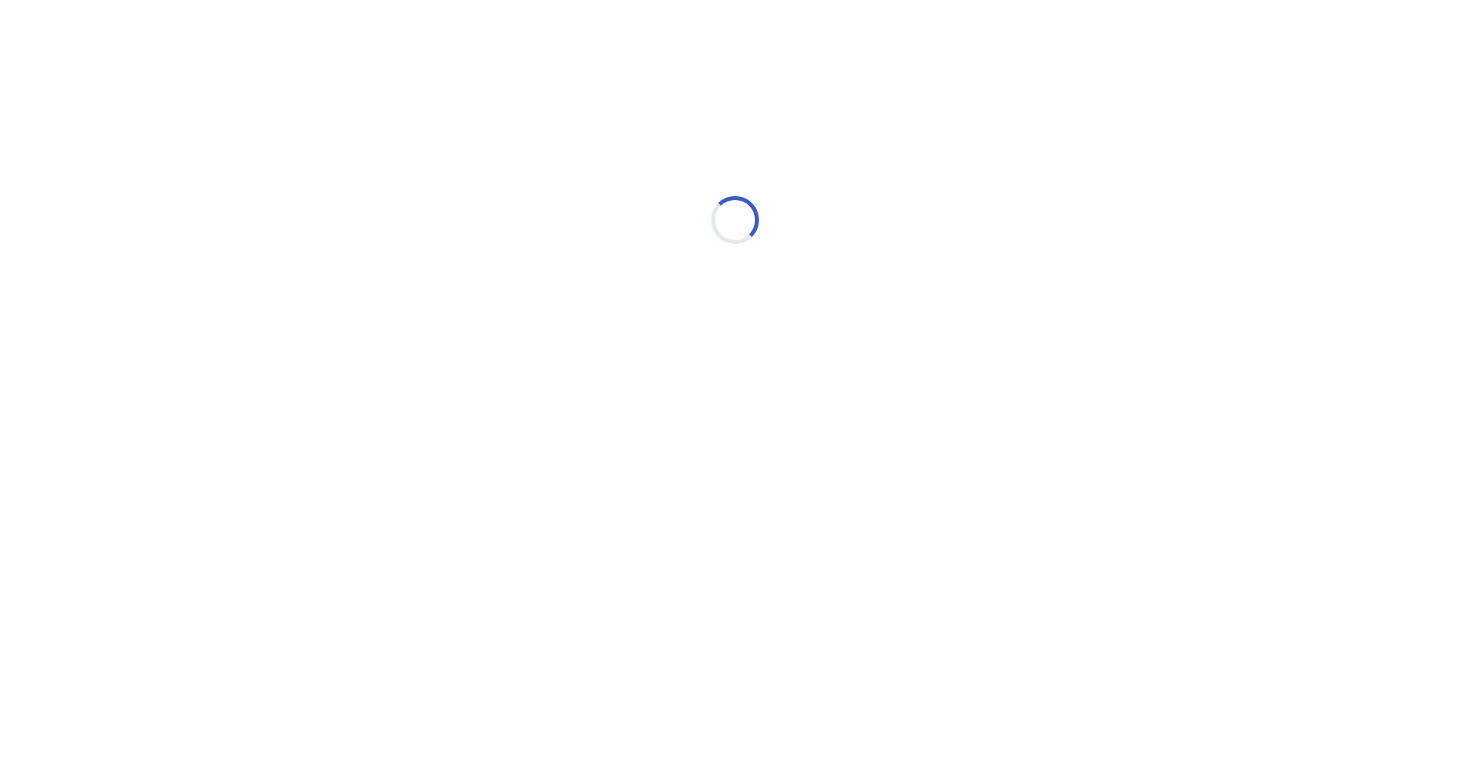 scroll, scrollTop: 0, scrollLeft: 0, axis: both 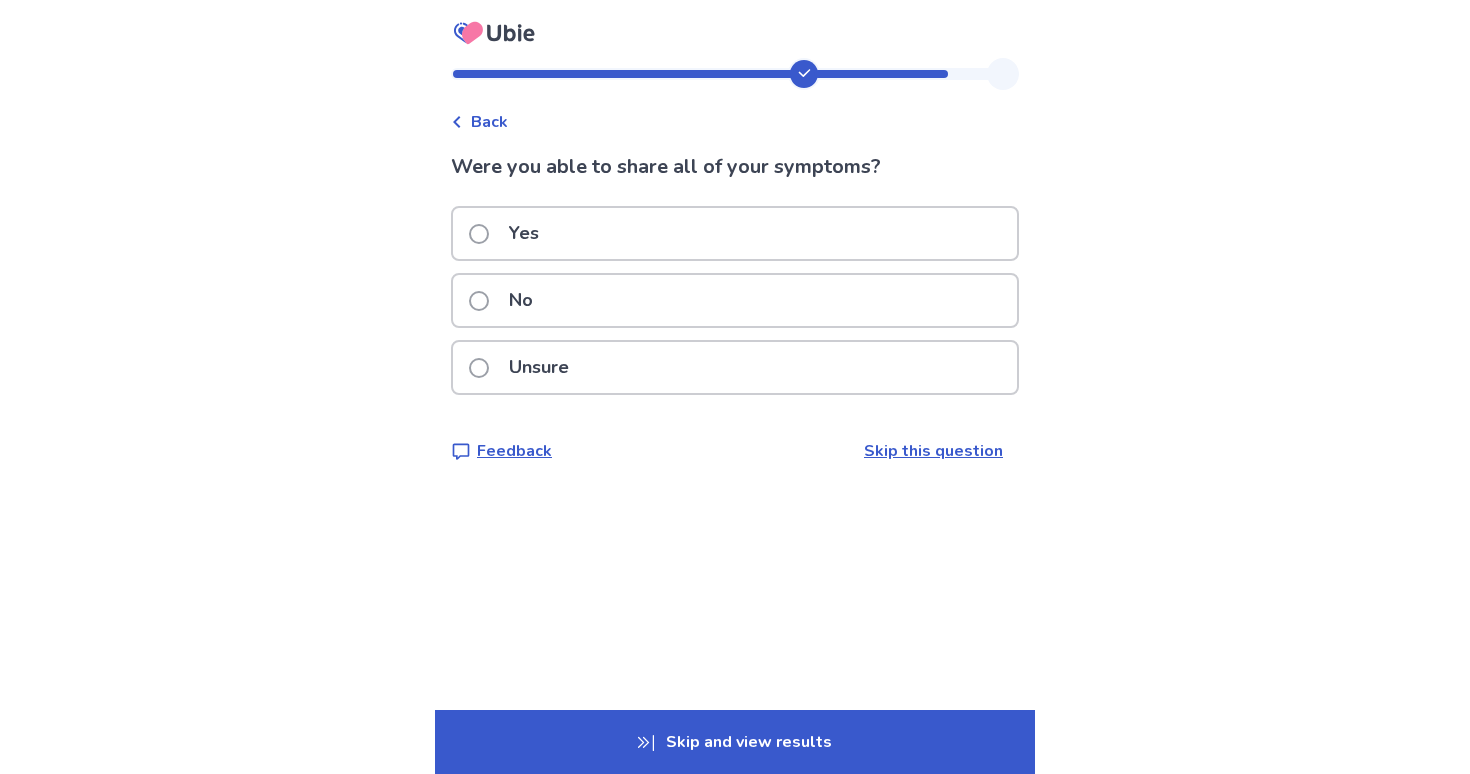 click on "Yes" at bounding box center (735, 233) 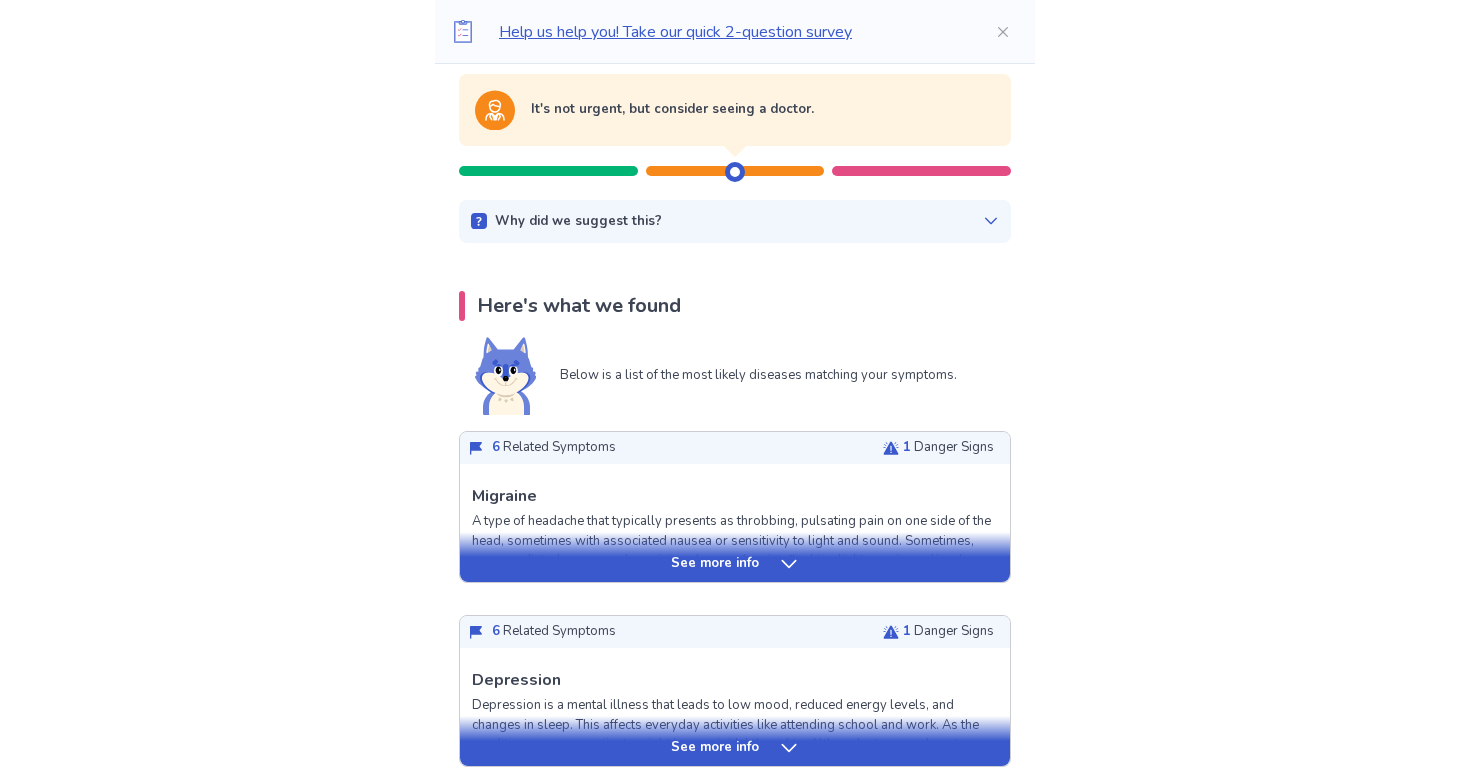 scroll, scrollTop: 296, scrollLeft: 0, axis: vertical 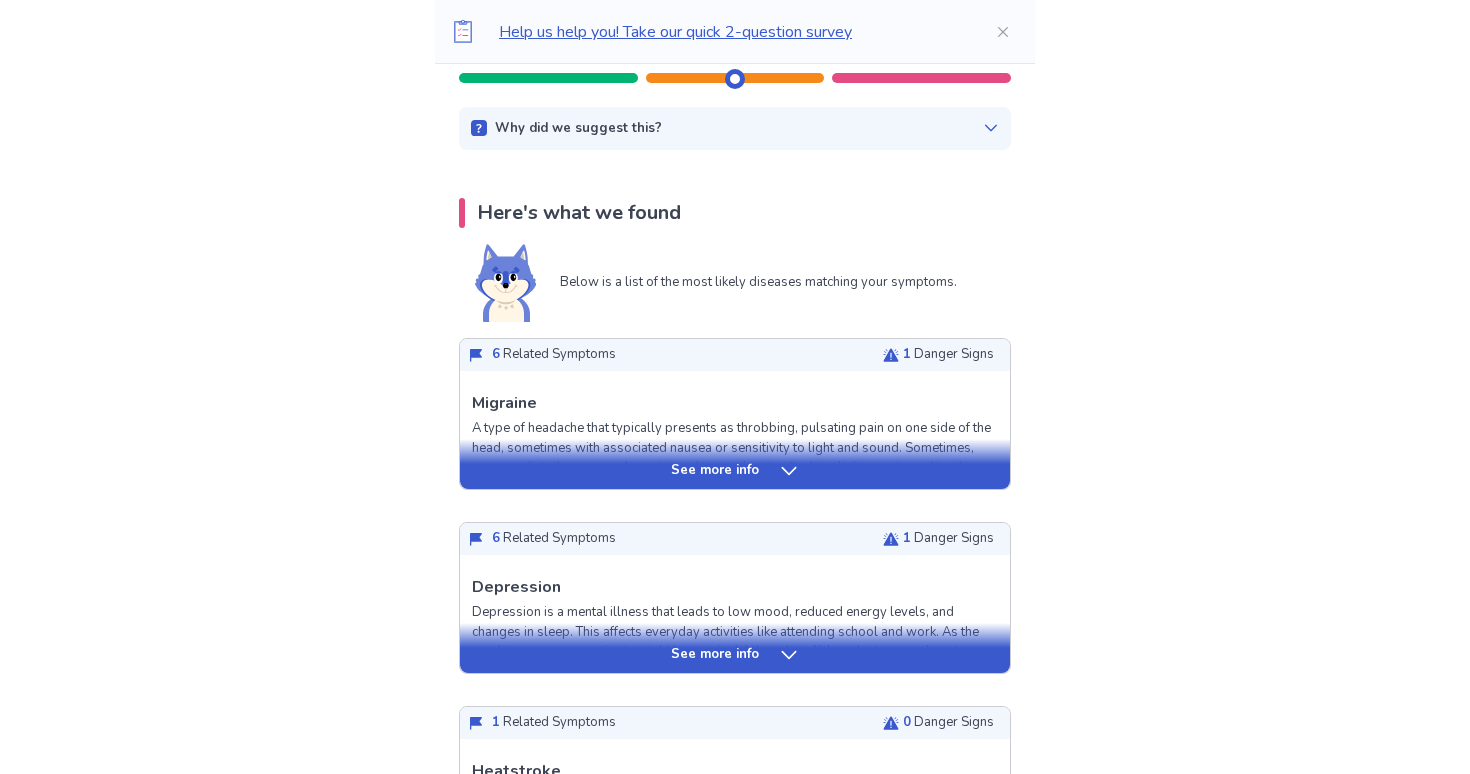 click 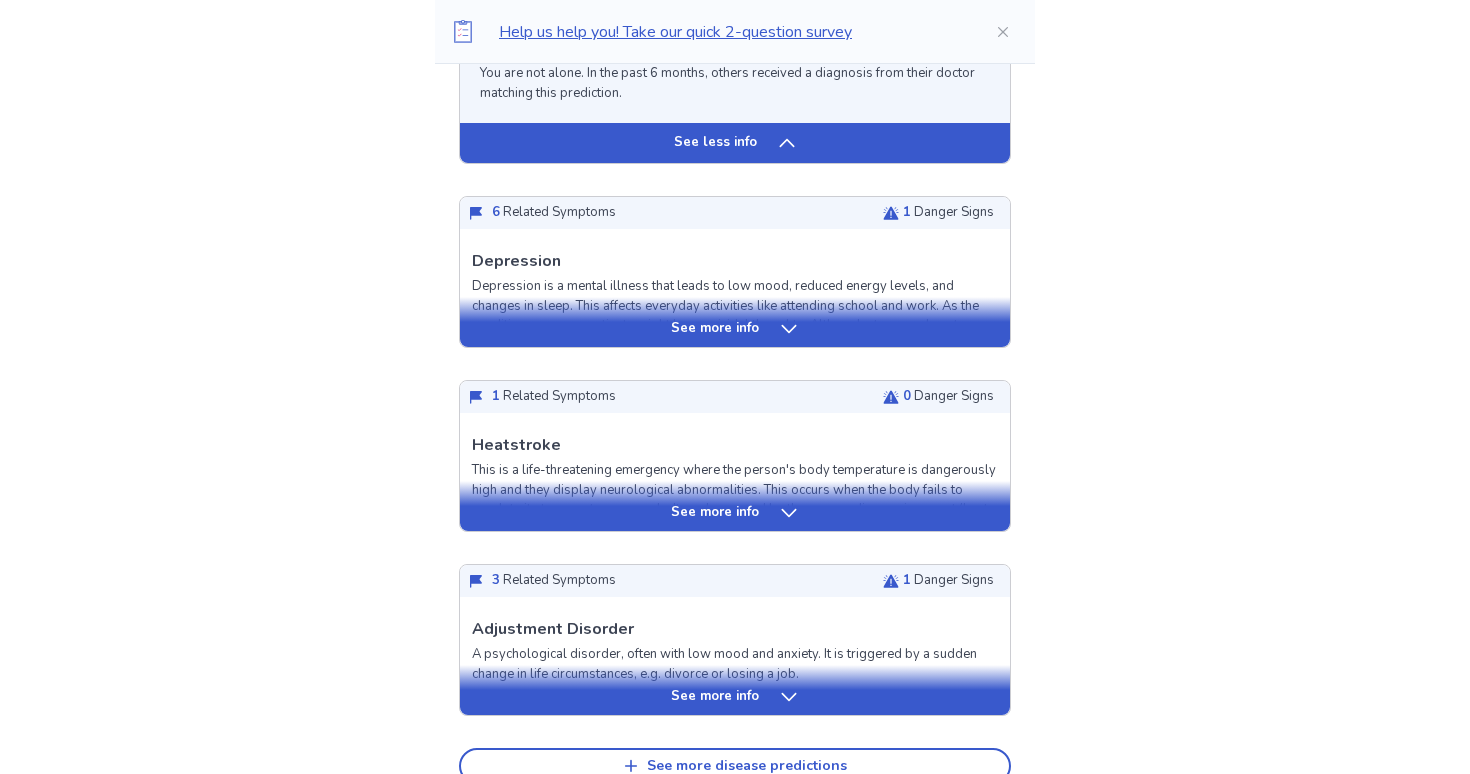 scroll, scrollTop: 2301, scrollLeft: 0, axis: vertical 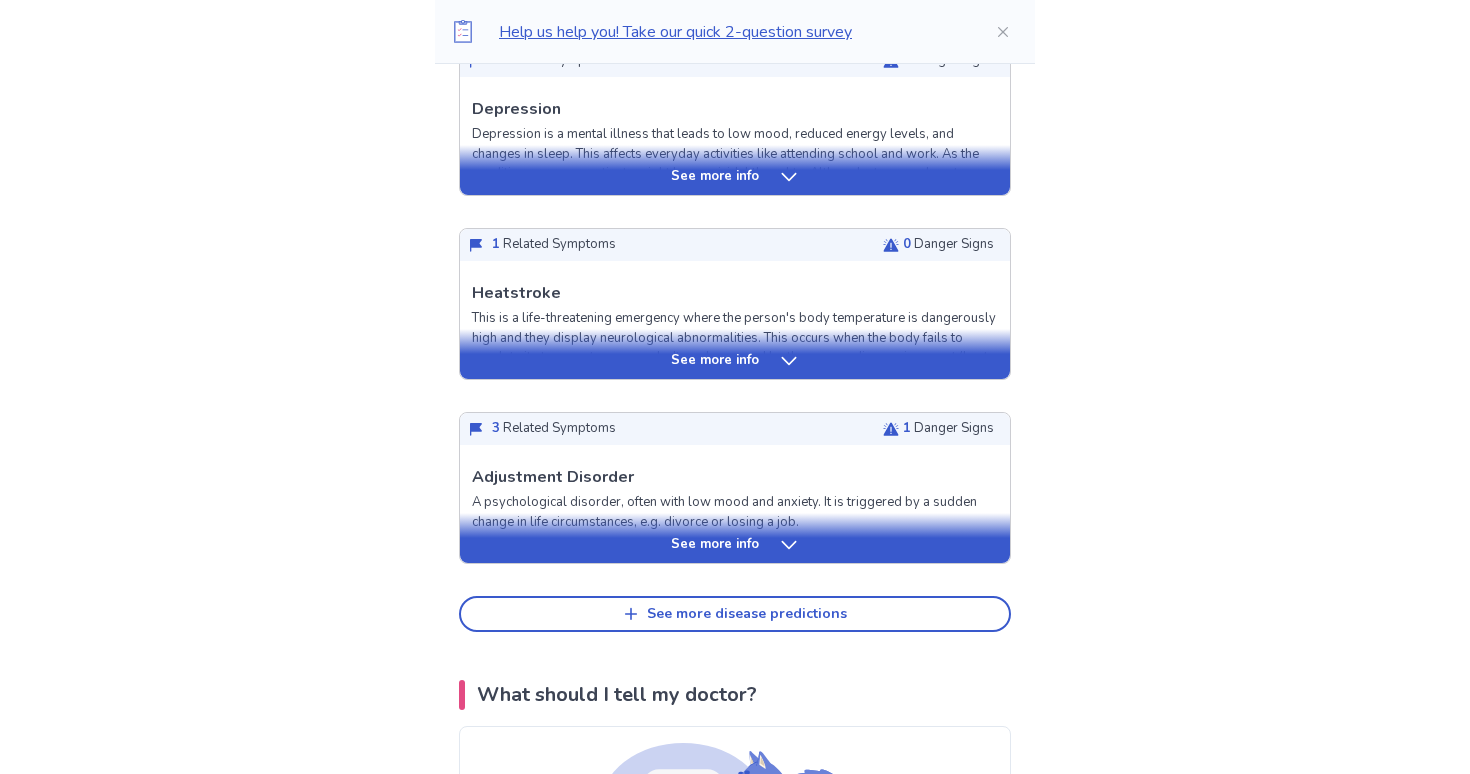 click 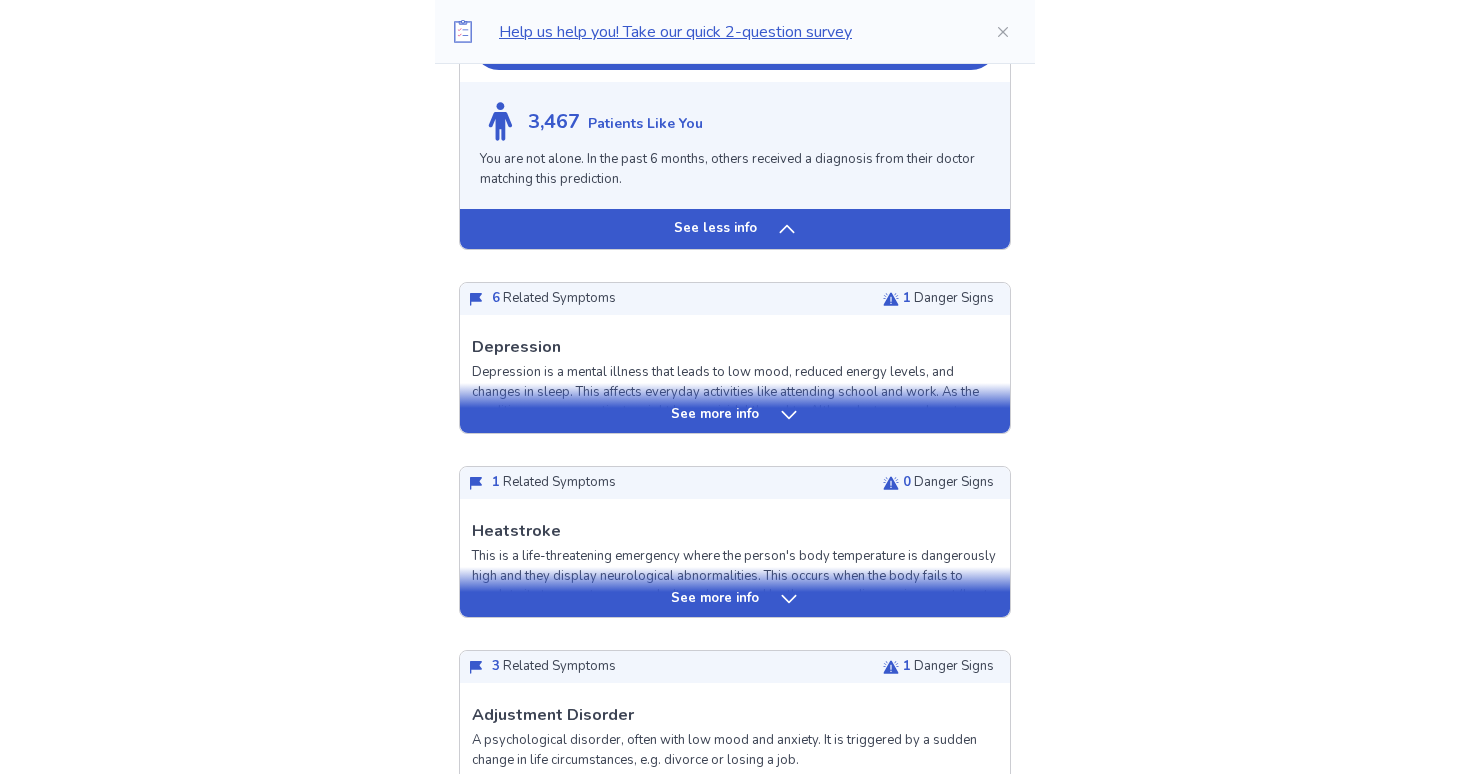 scroll, scrollTop: 2071, scrollLeft: 0, axis: vertical 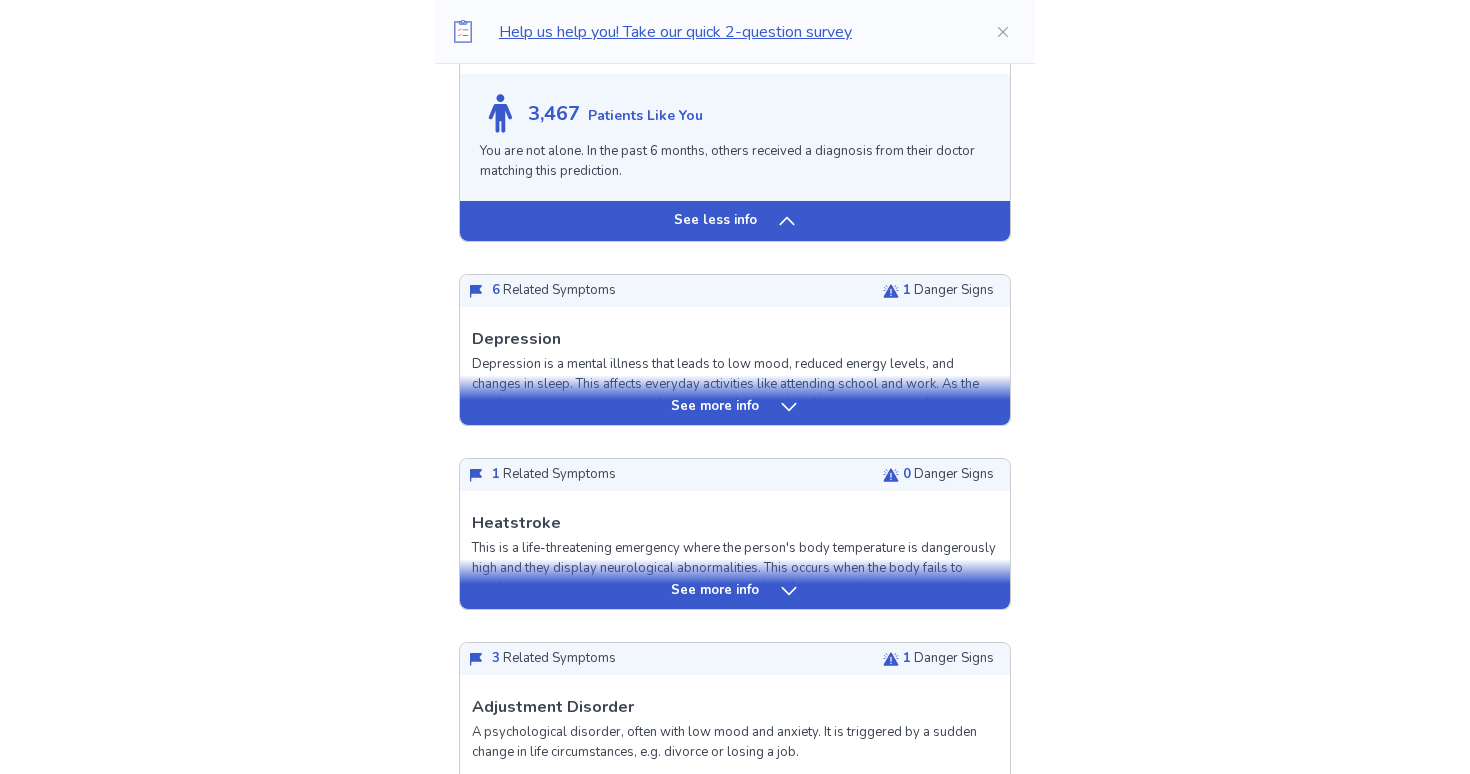 click on "See more info" at bounding box center (735, 400) 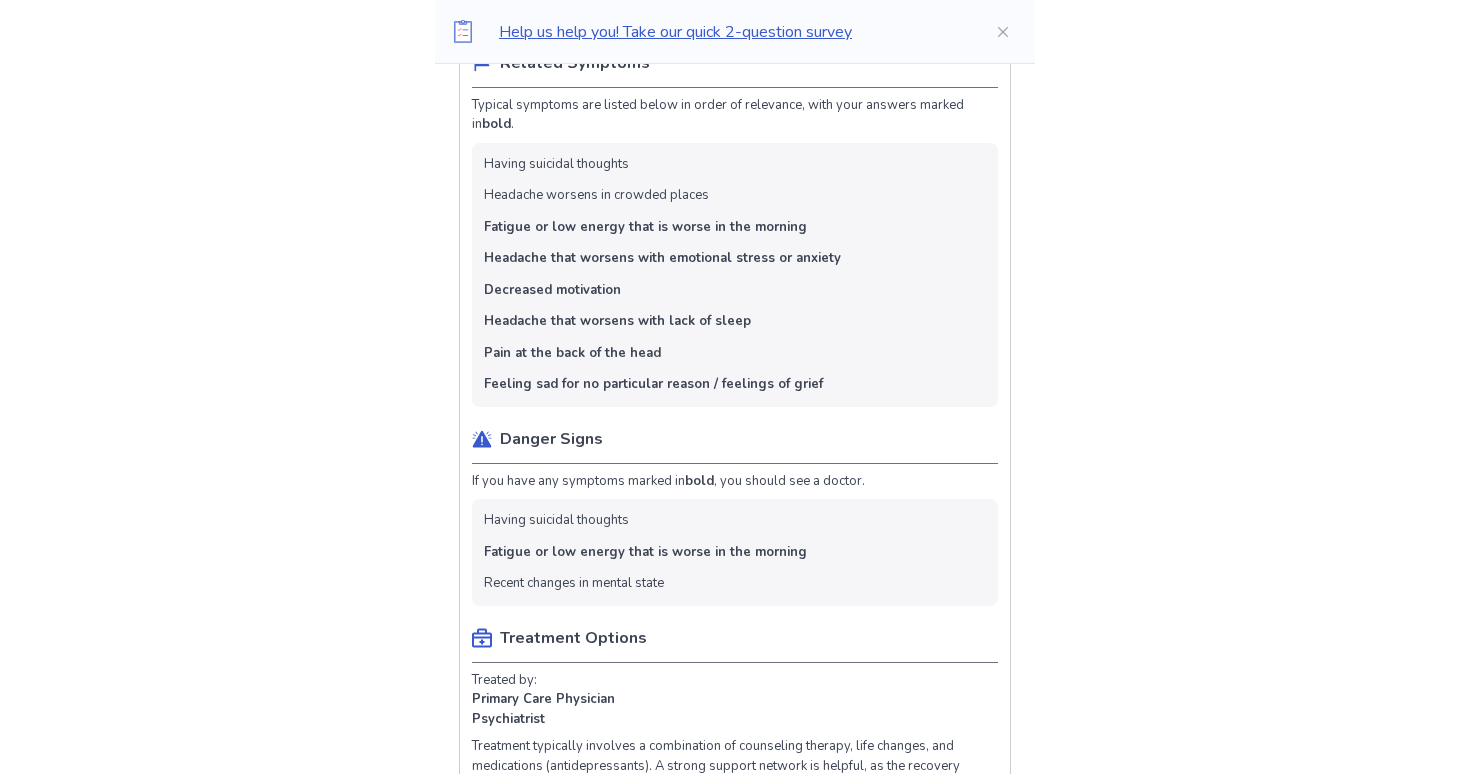 scroll, scrollTop: 2491, scrollLeft: 0, axis: vertical 